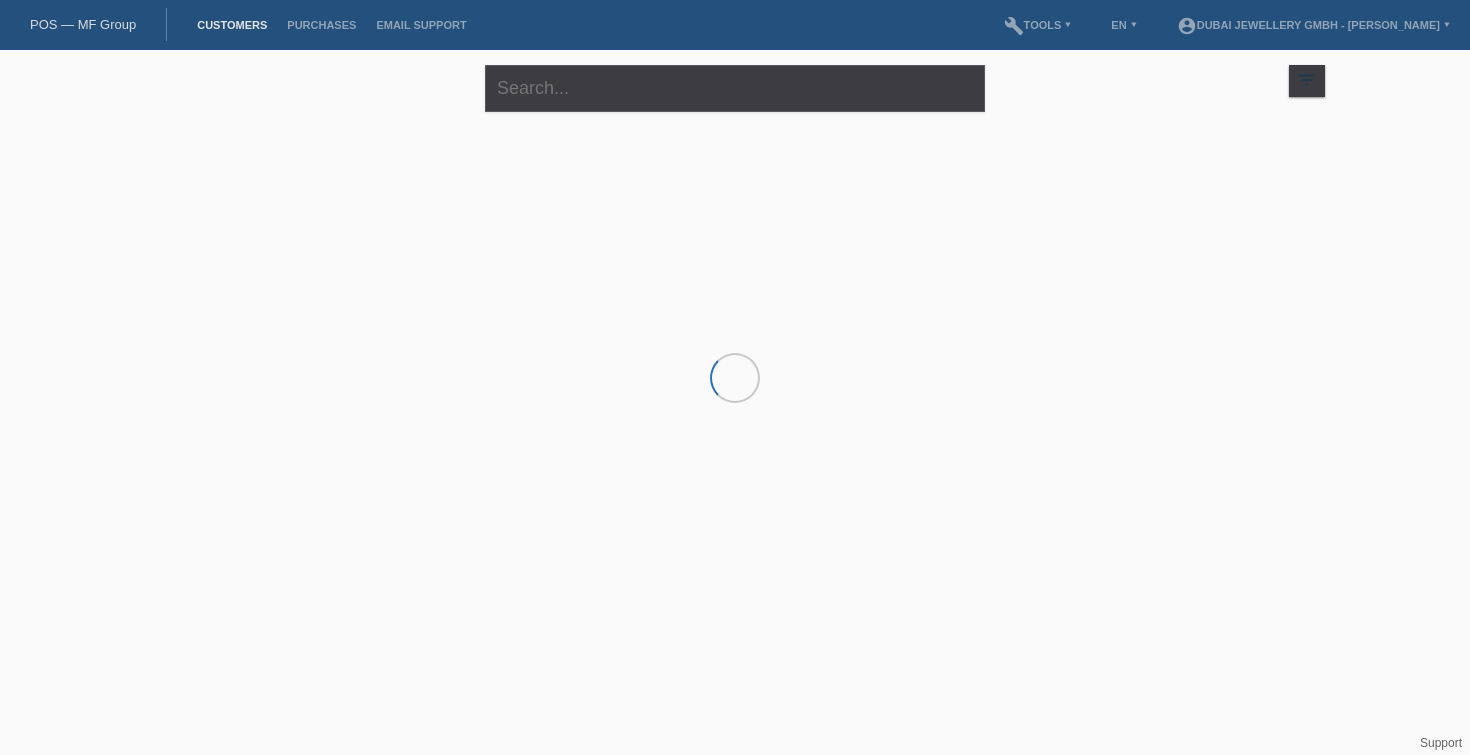 scroll, scrollTop: 0, scrollLeft: 0, axis: both 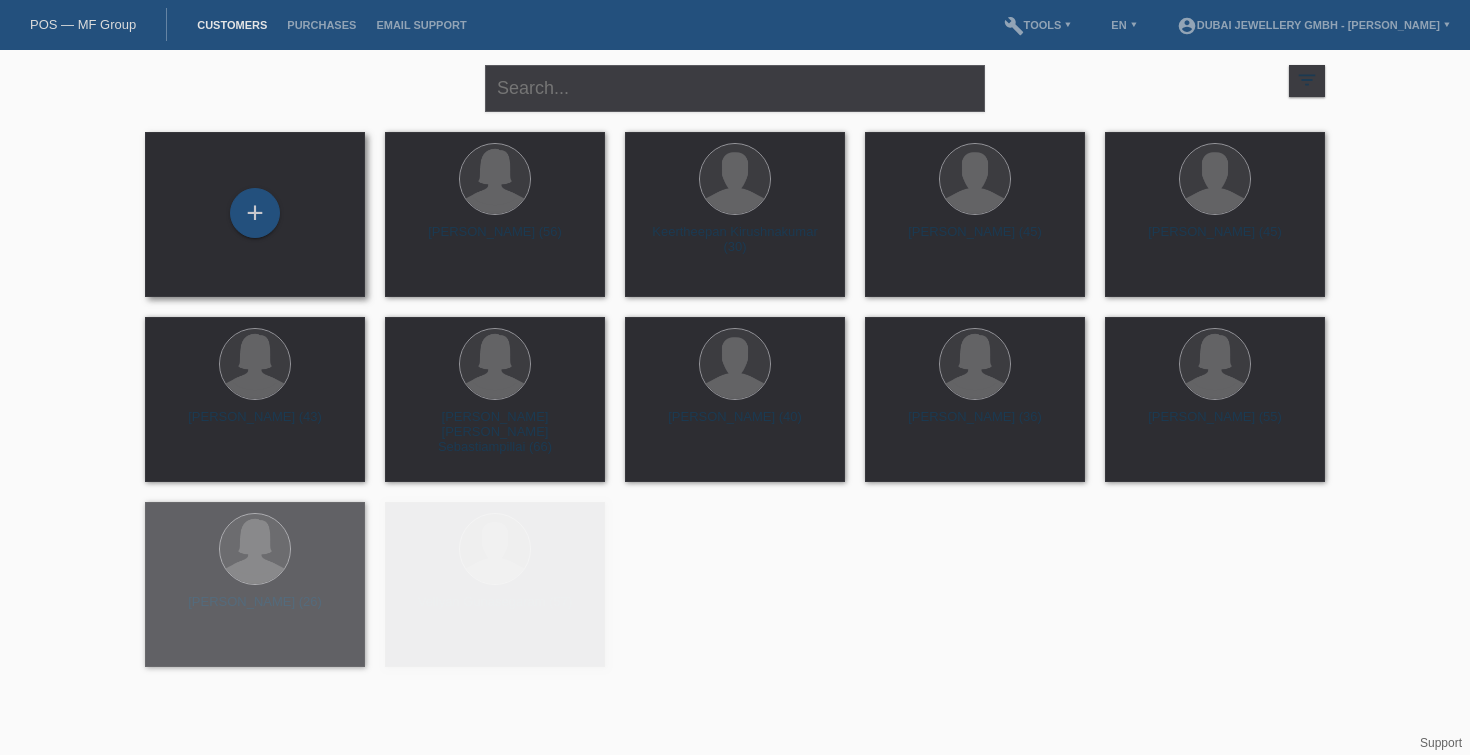 click on "+" at bounding box center (255, 214) 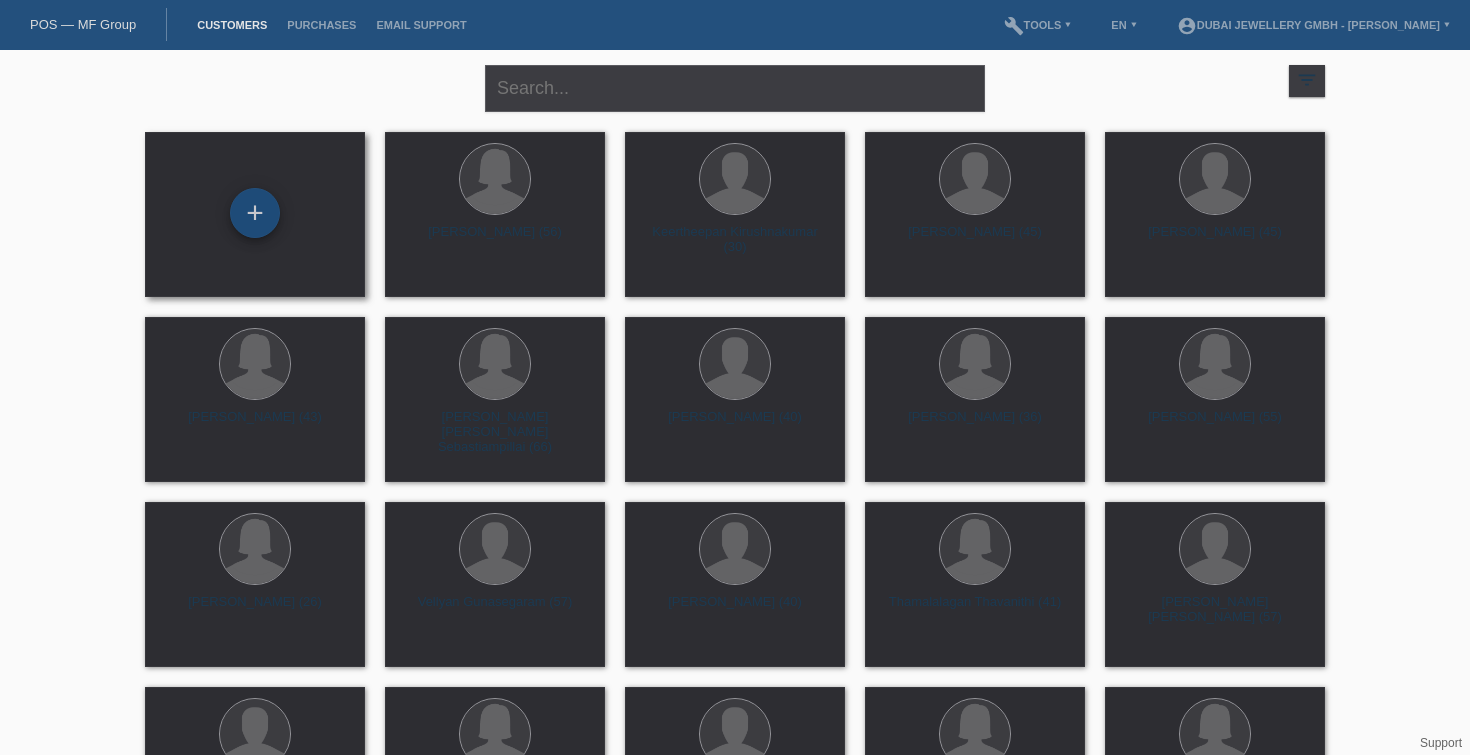 click on "+" at bounding box center [255, 213] 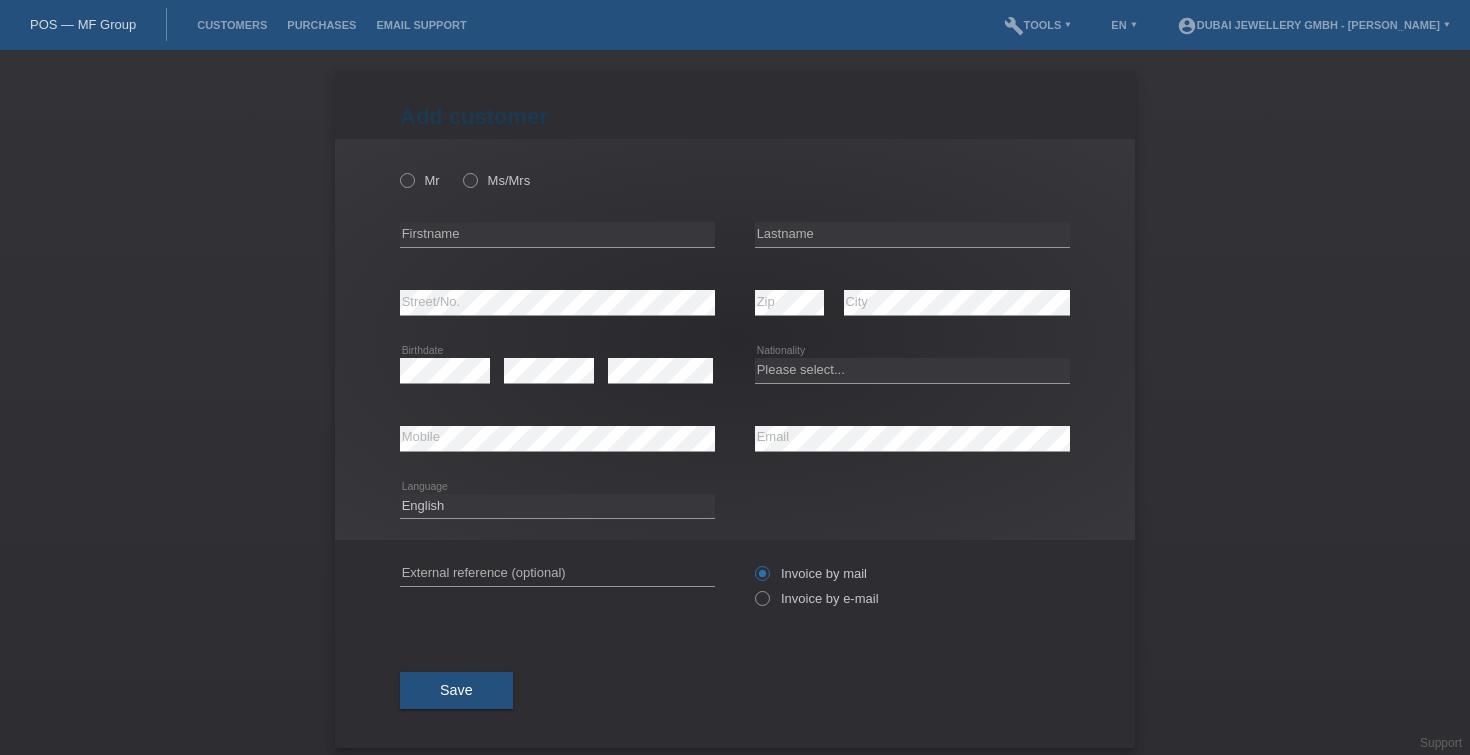 scroll, scrollTop: 0, scrollLeft: 0, axis: both 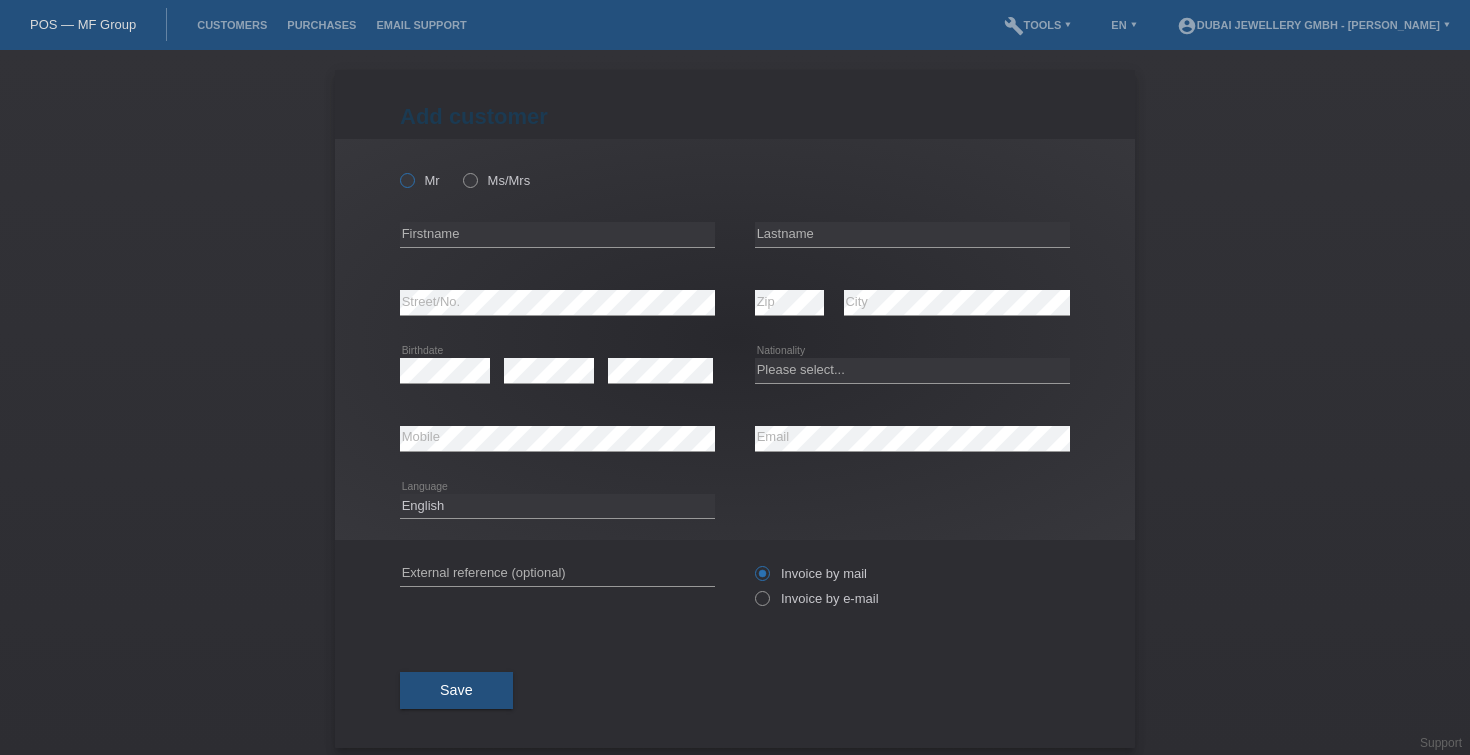 click on "Mr" at bounding box center (420, 180) 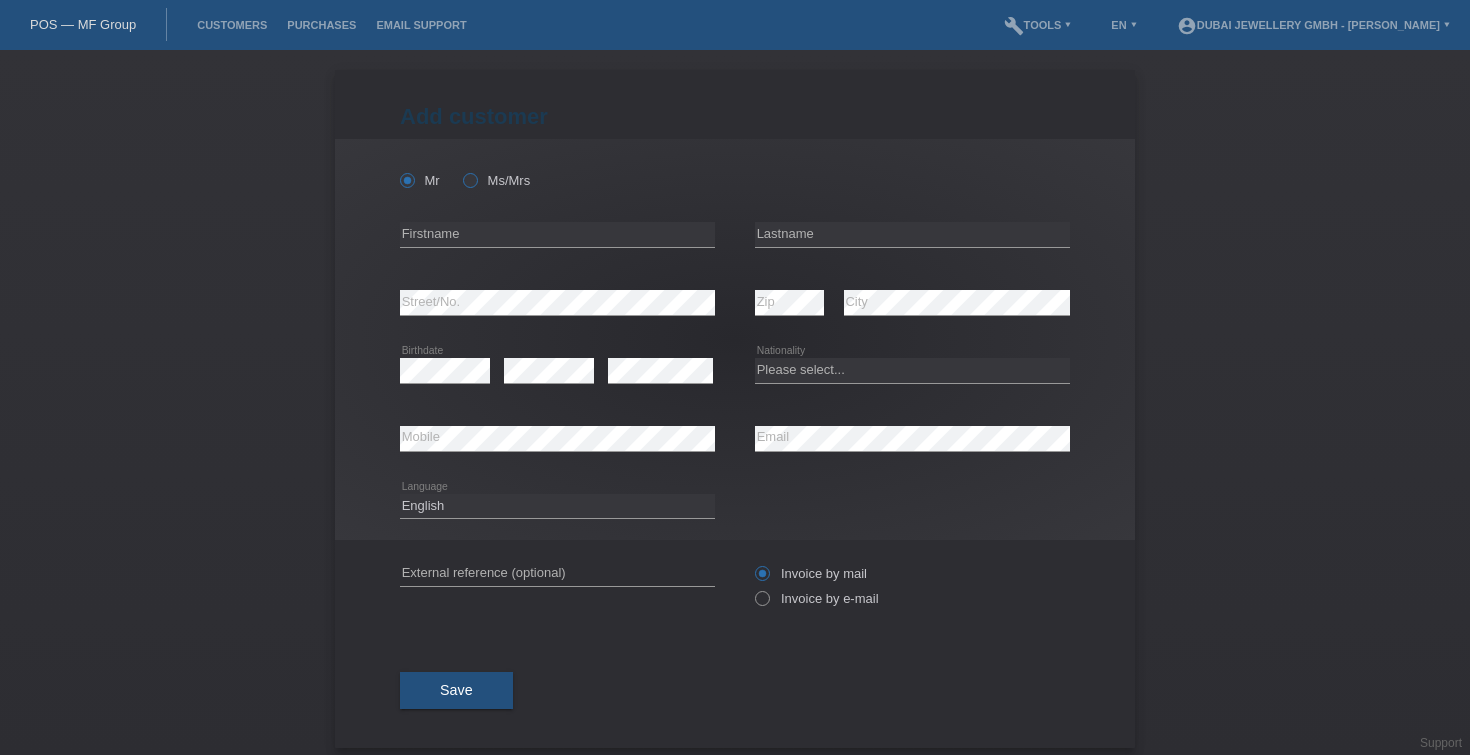 click on "Ms/Mrs" at bounding box center (496, 180) 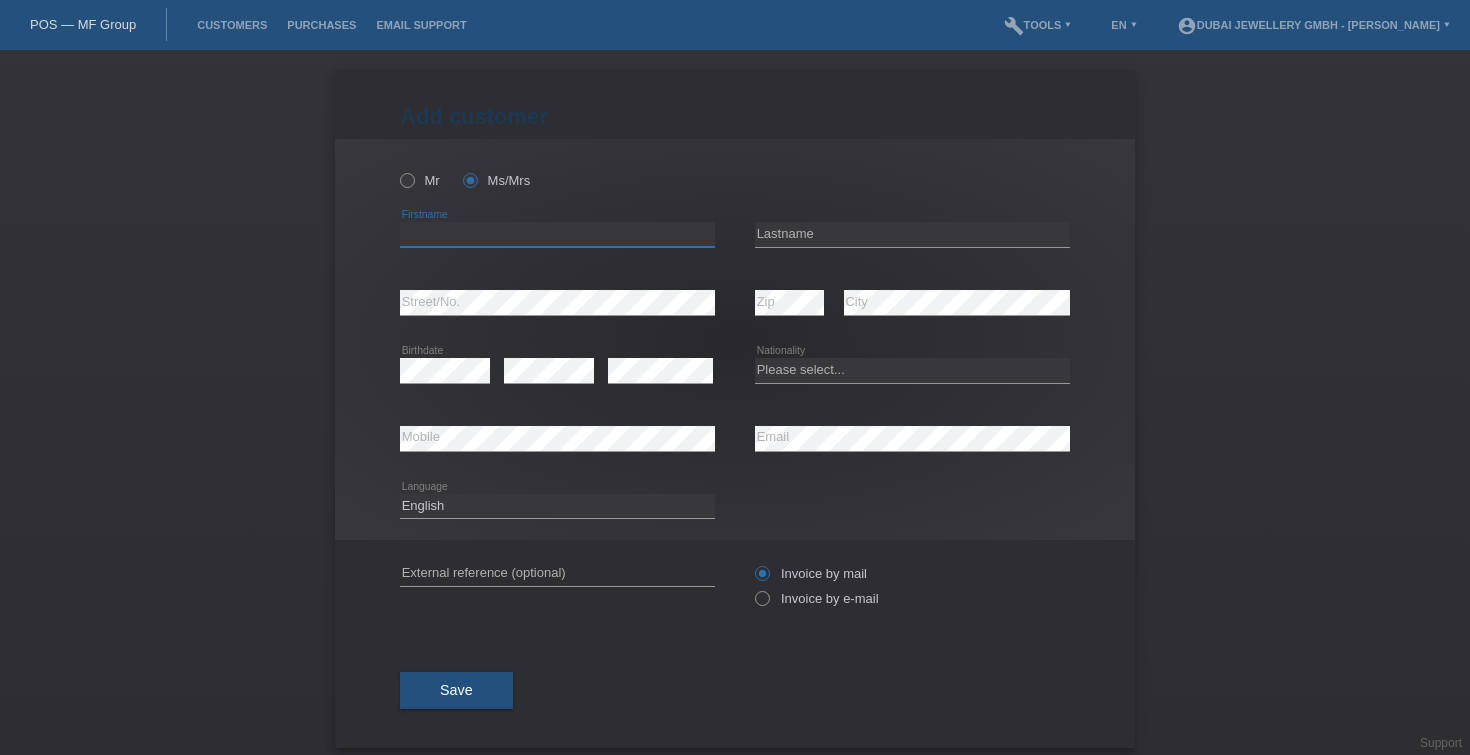 click at bounding box center (557, 234) 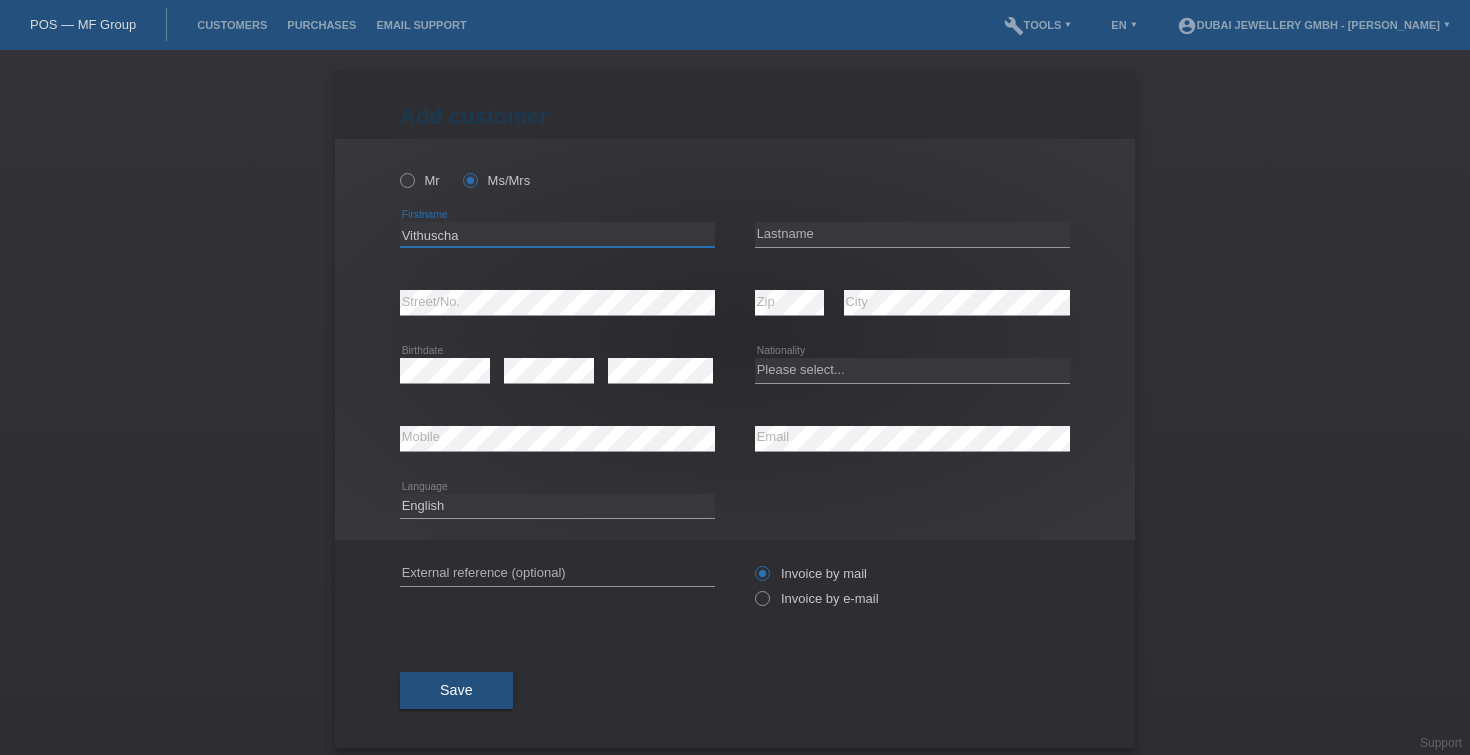 type on "Vithuscha" 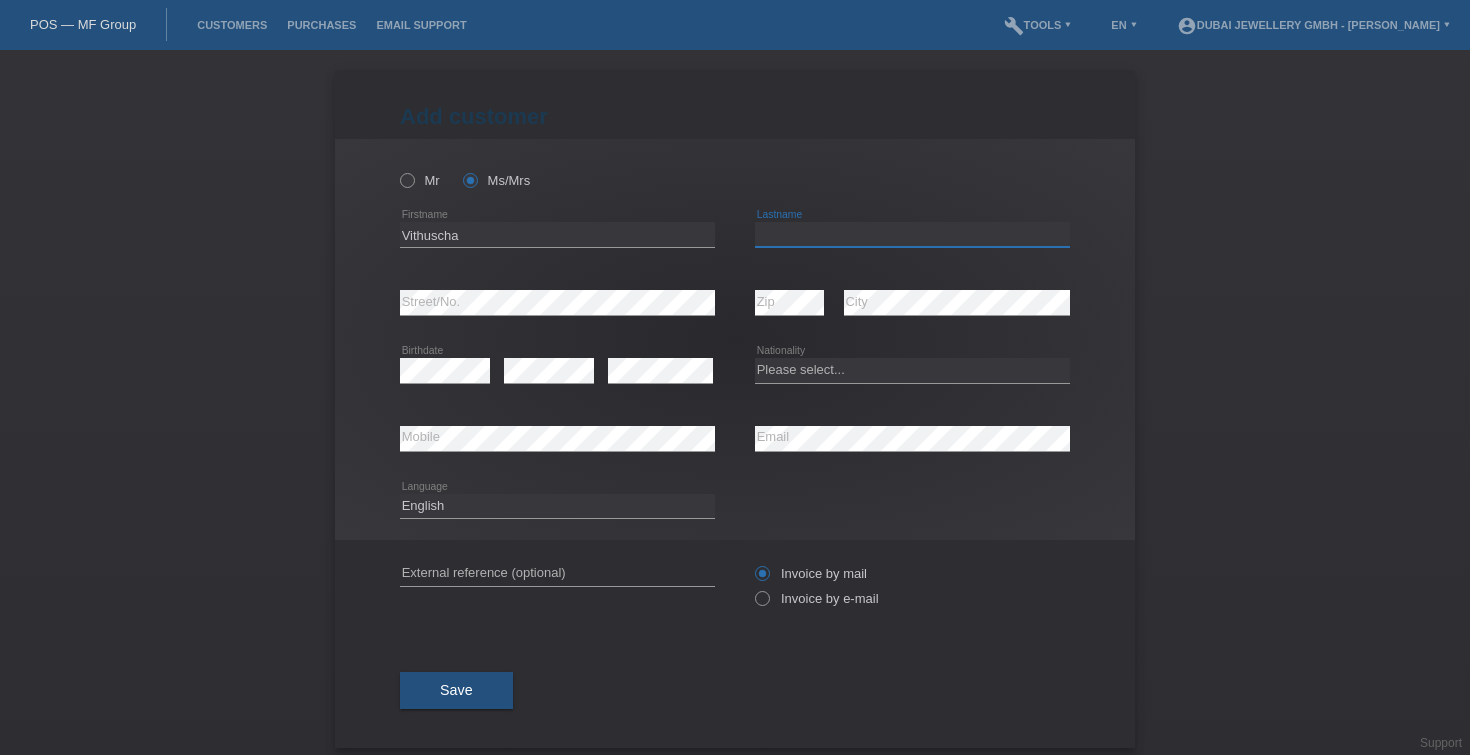 click at bounding box center [912, 234] 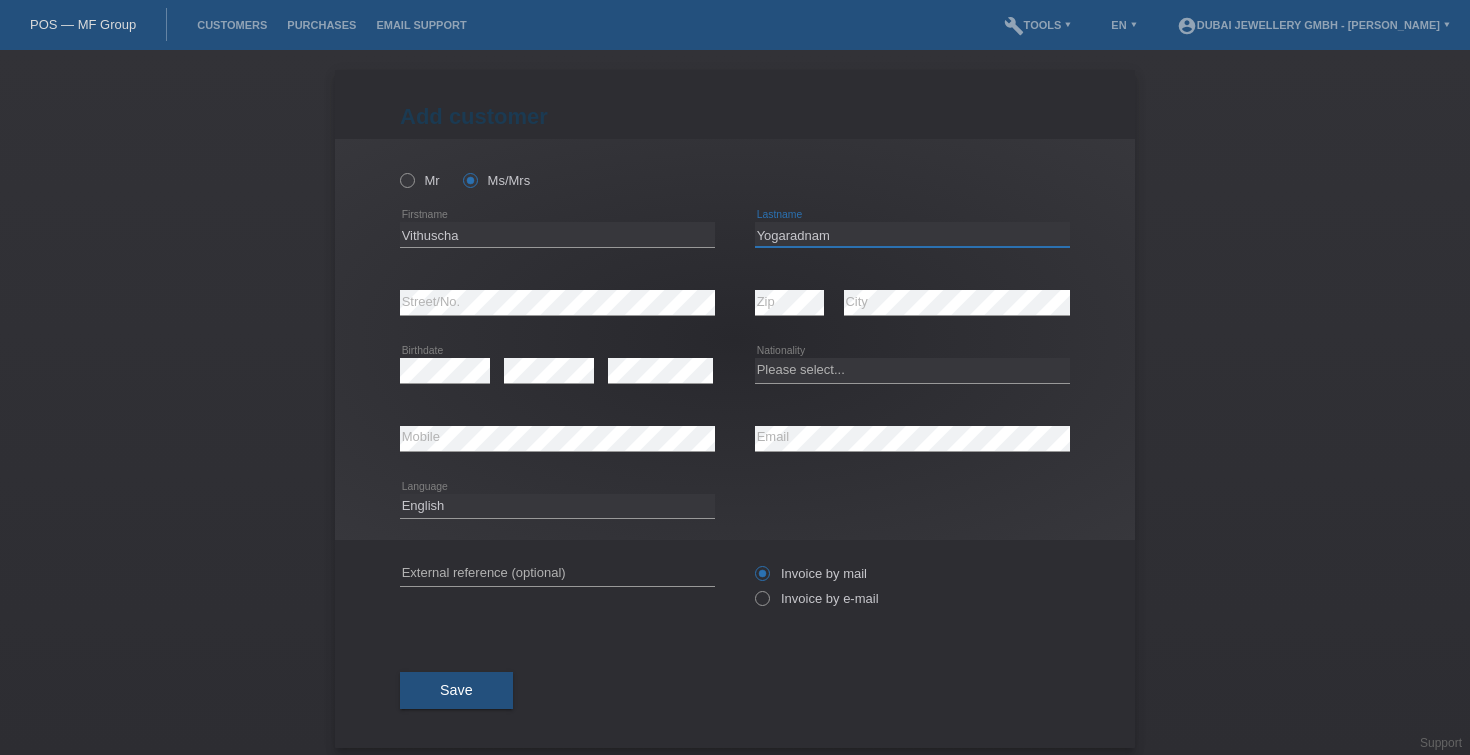 type on "Yogaradnam" 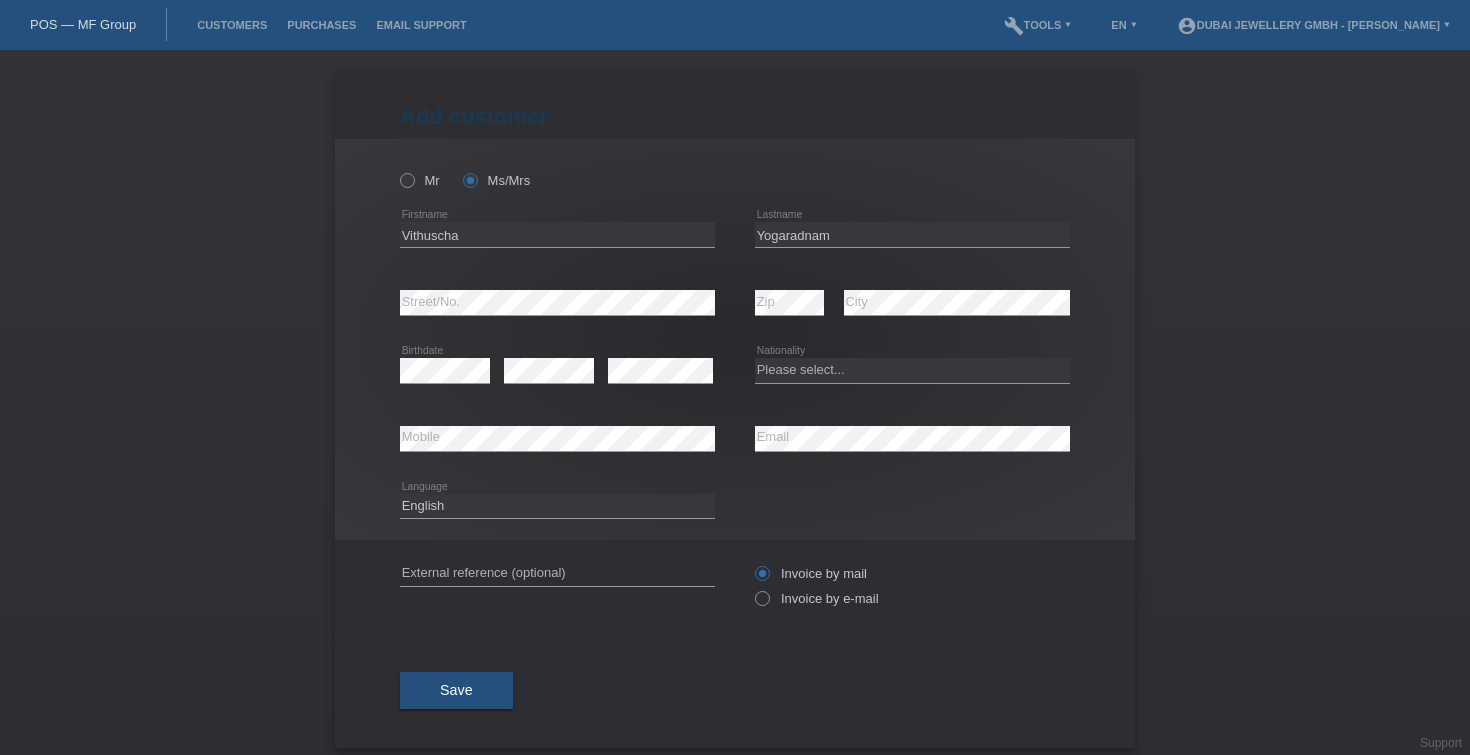 click on "error
Street/No." at bounding box center [557, 303] 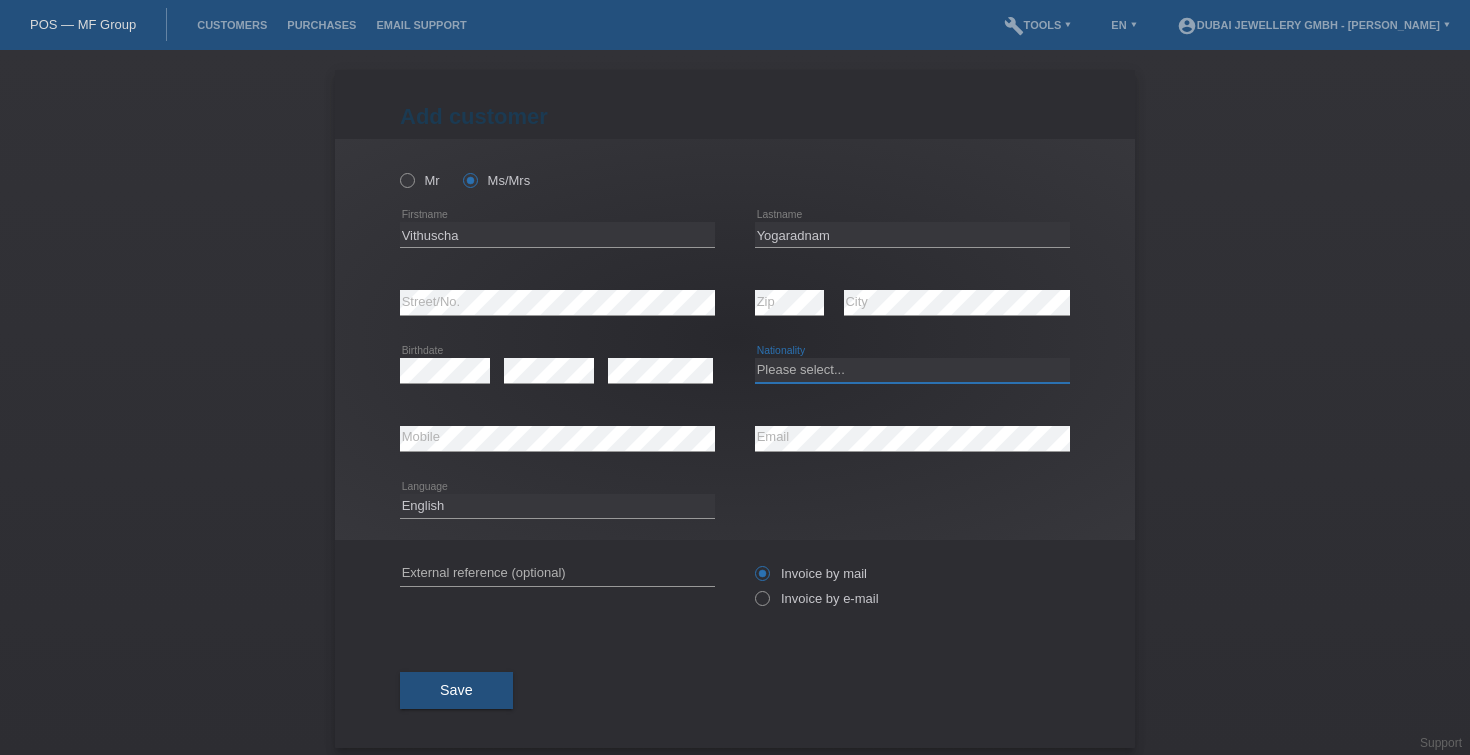 click on "Please select...
Switzerland
Austria
Germany
Liechtenstein
------------
Afghanistan
Åland Islands
Albania
Algeria
American Samoa Andorra Angola Anguilla Antarctica Antigua and Barbuda Argentina Armenia" at bounding box center (912, 370) 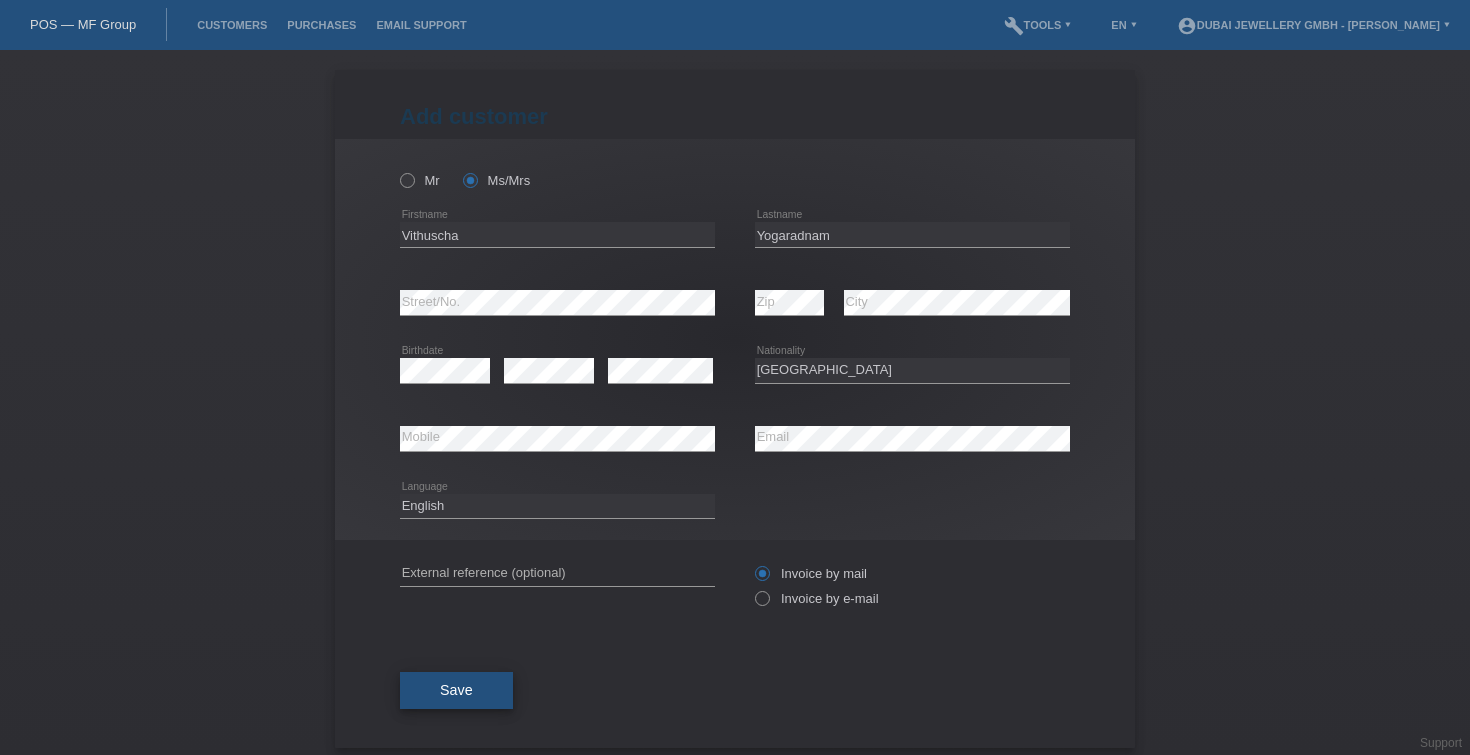 click on "Save" at bounding box center [456, 691] 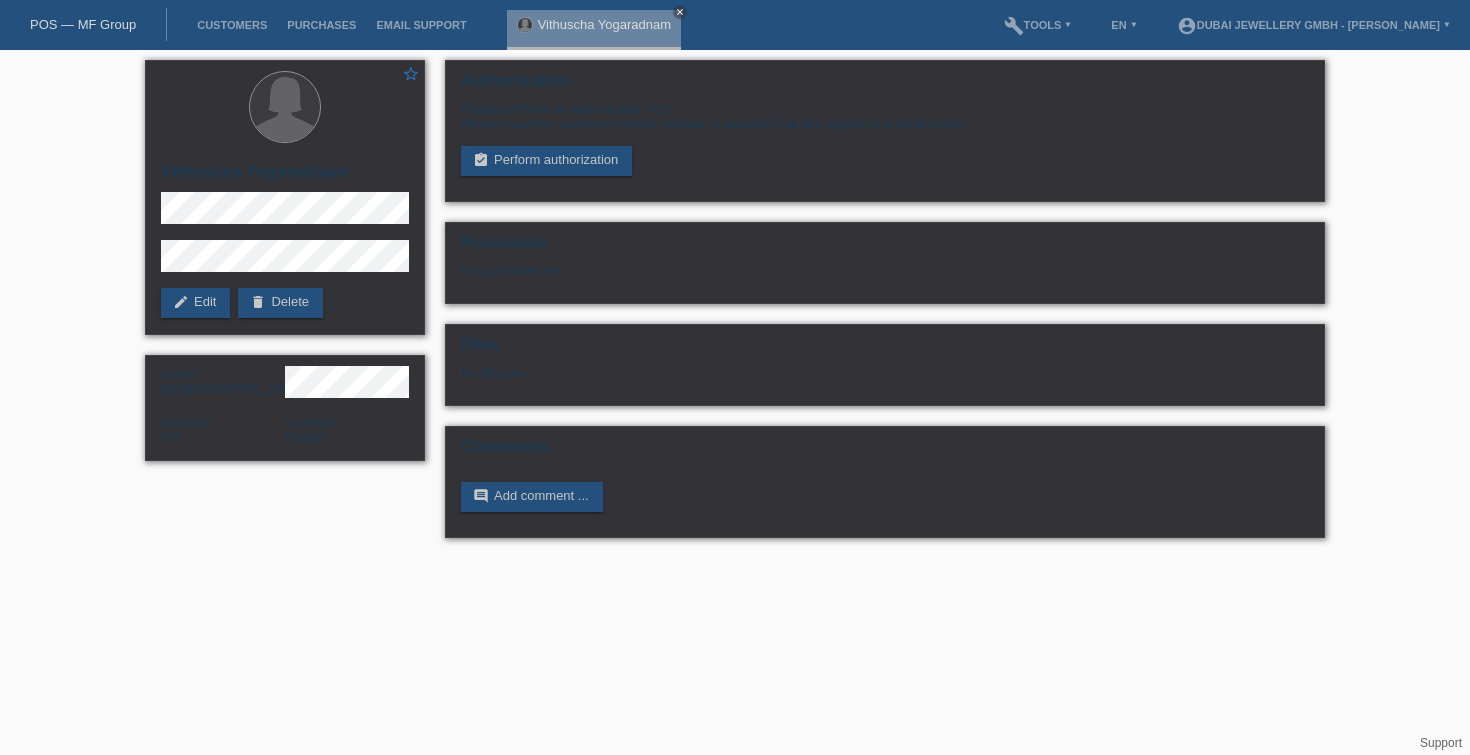 scroll, scrollTop: 0, scrollLeft: 0, axis: both 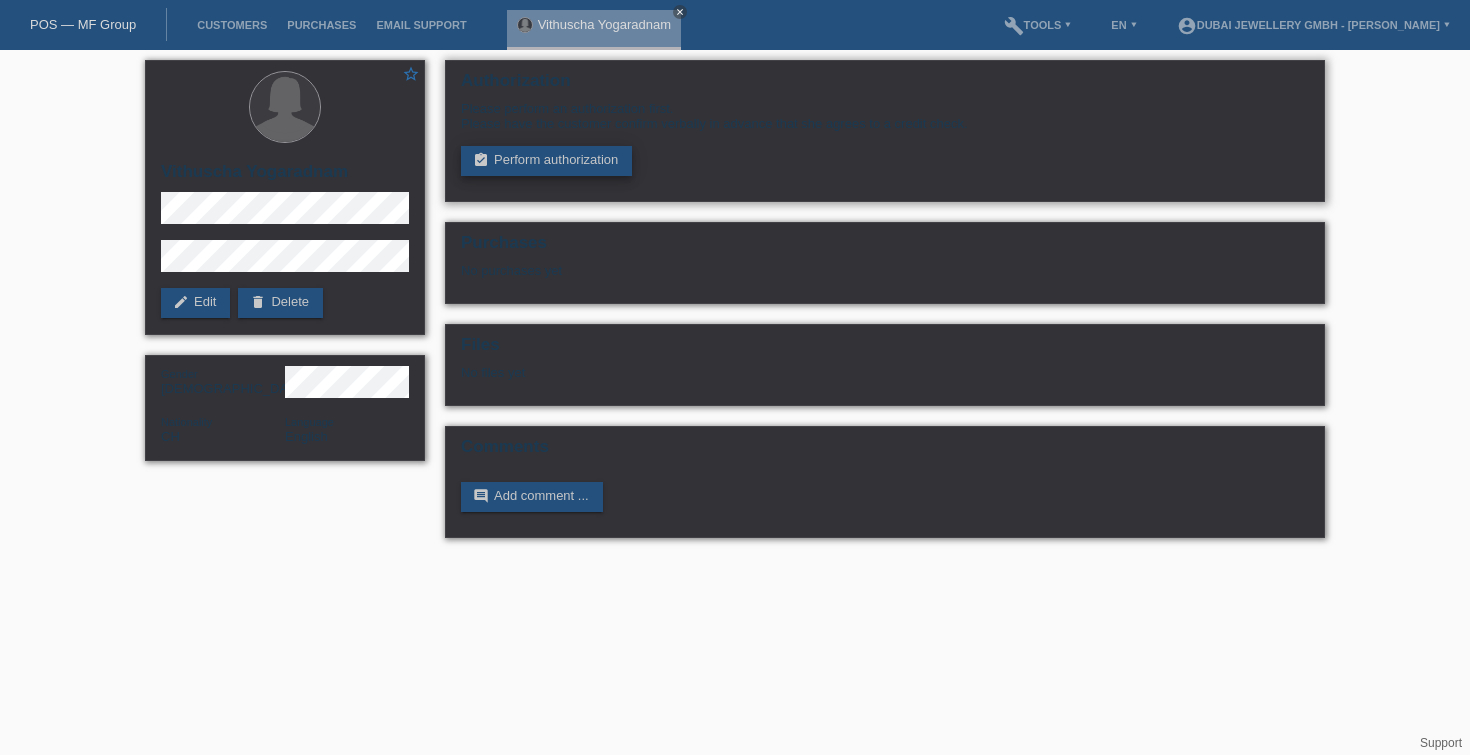 click on "assignment_turned_in  Perform authorization" at bounding box center [546, 161] 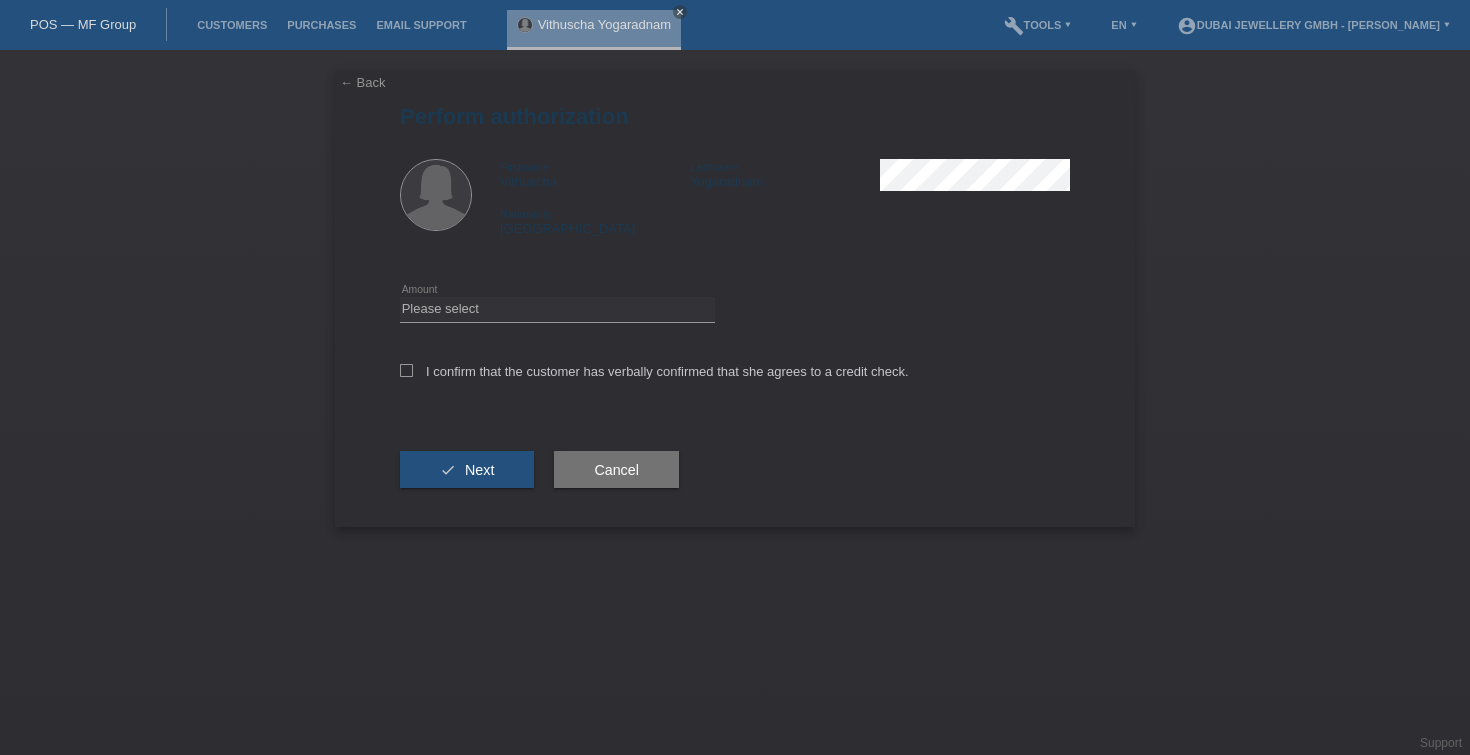 scroll, scrollTop: 0, scrollLeft: 0, axis: both 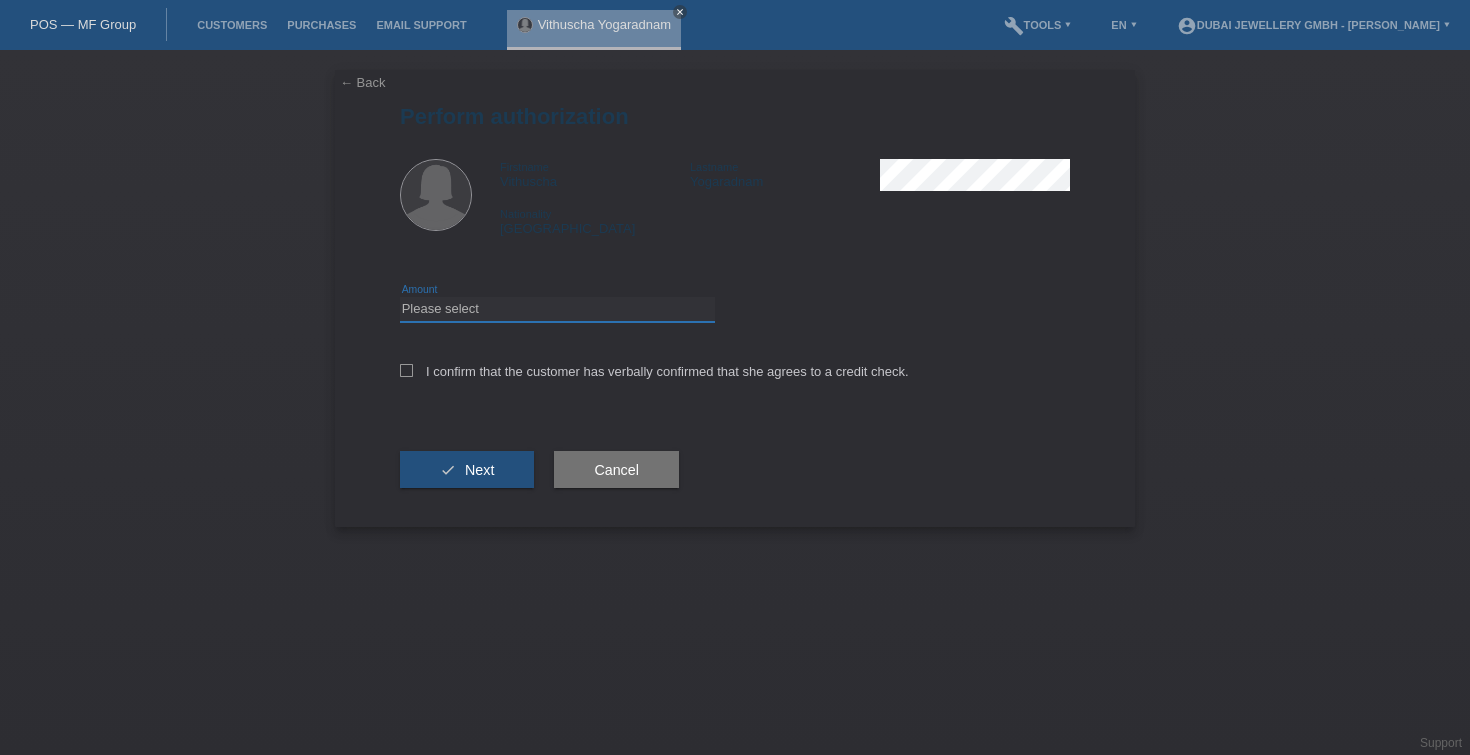 click on "Please select
CHF 1.00 - CHF 499.00
CHF 500.00 - CHF 1'999.00
CHF 2'000.00 - CHF 6'000.00" at bounding box center (557, 309) 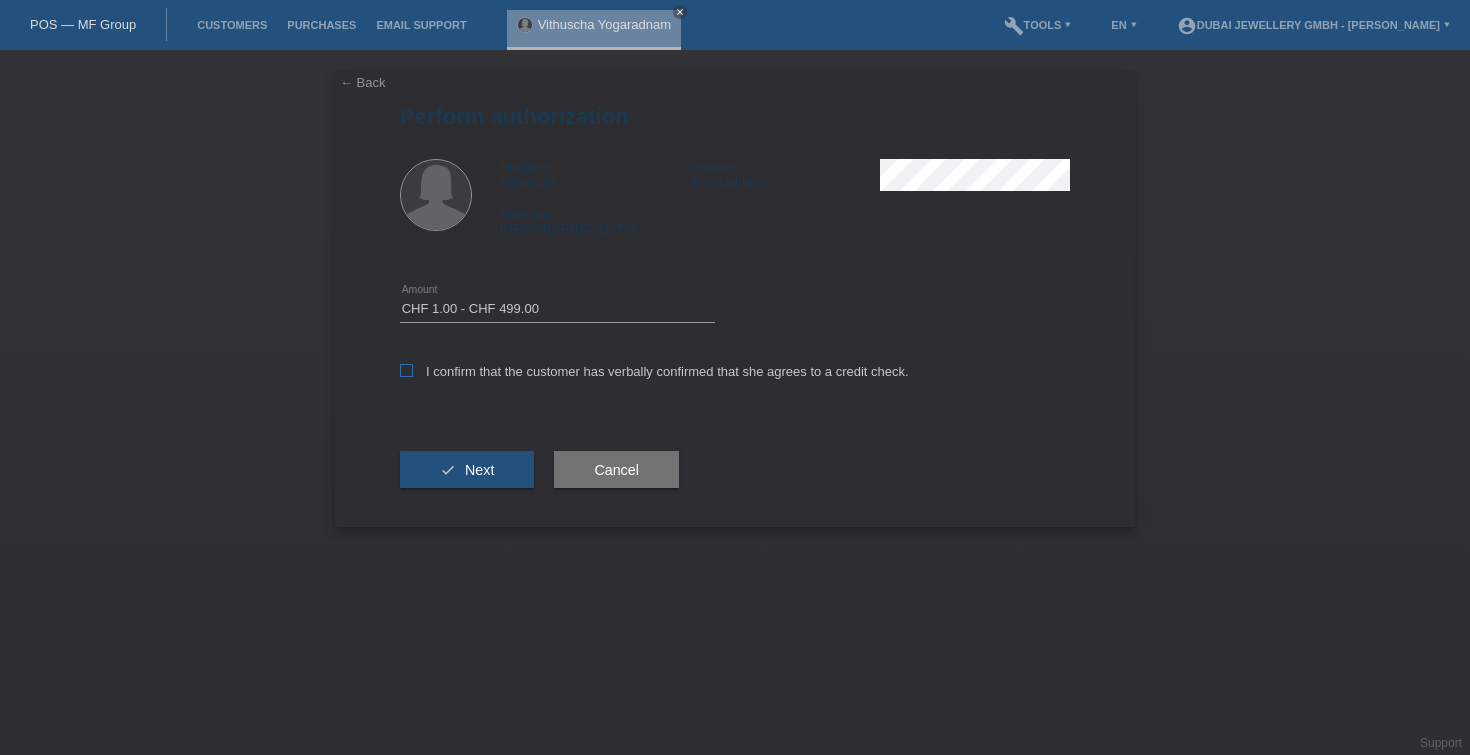 click at bounding box center [406, 370] 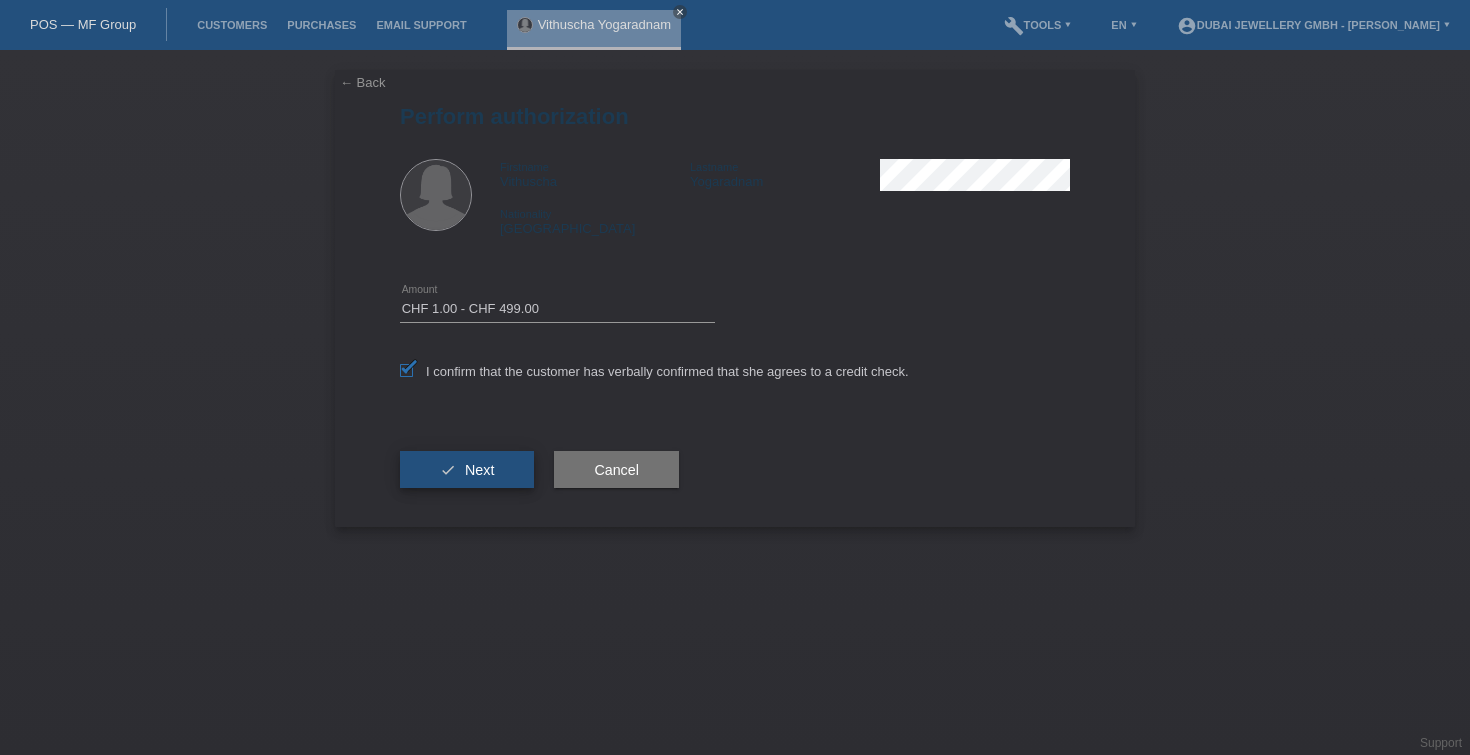 click on "Next" at bounding box center (479, 470) 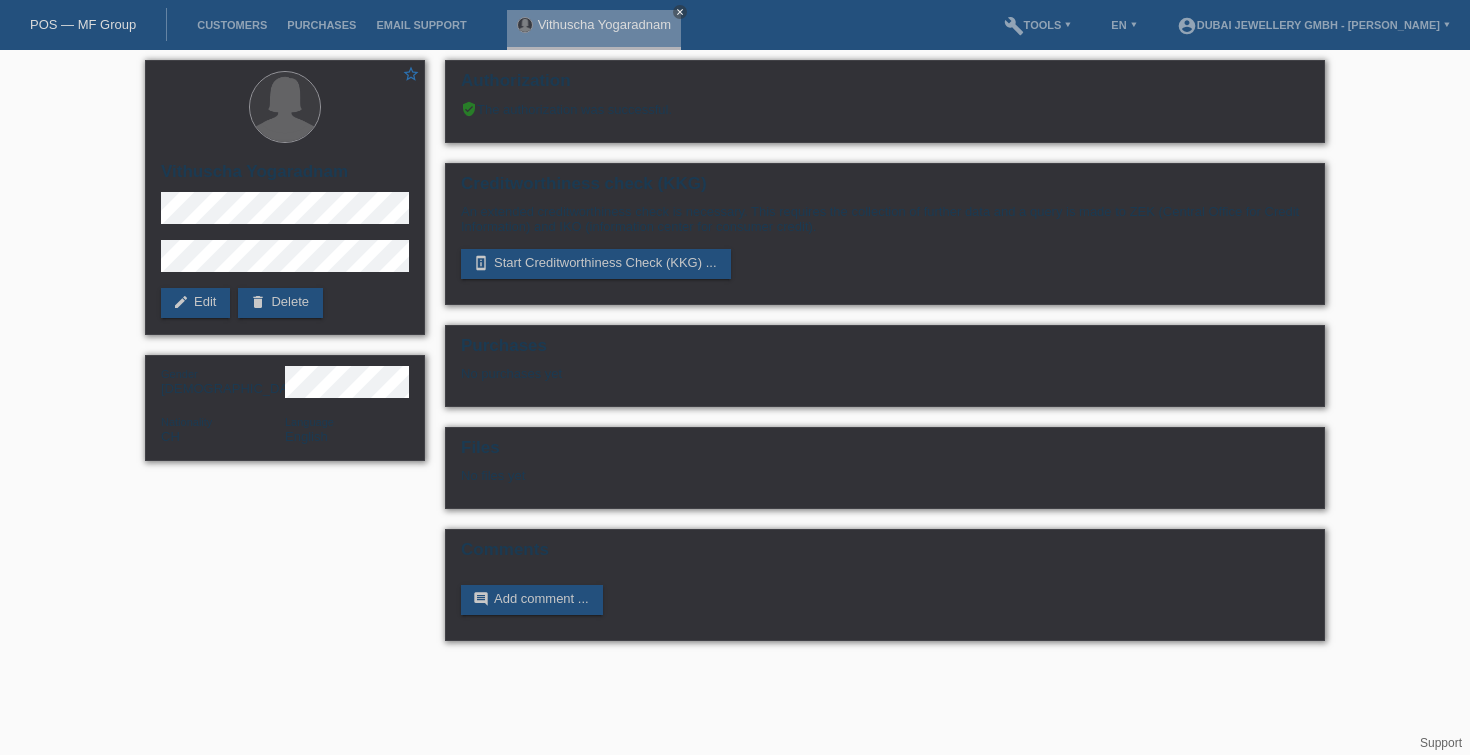 scroll, scrollTop: 0, scrollLeft: 0, axis: both 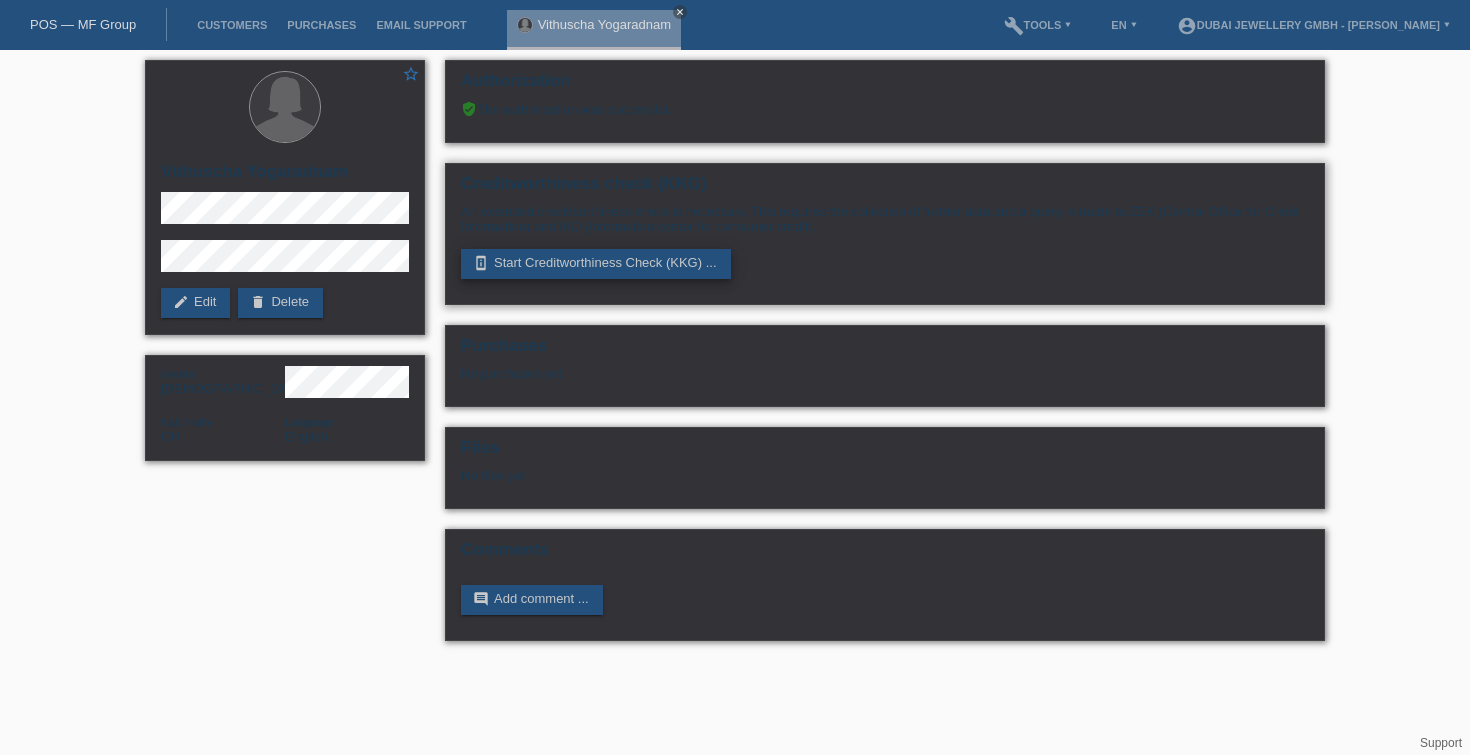 click on "perm_device_information  Start Creditworthiness Check (KKG) ..." at bounding box center (596, 264) 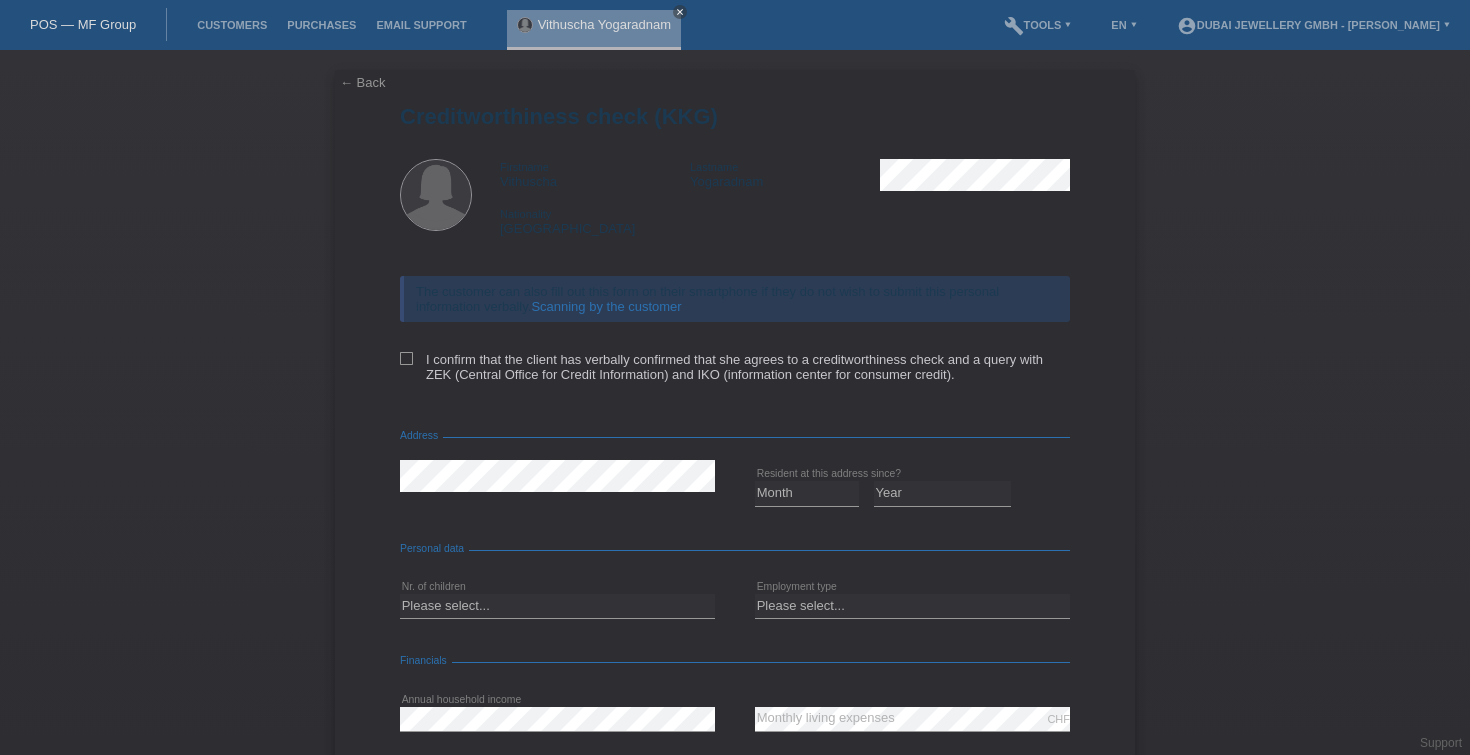scroll, scrollTop: 0, scrollLeft: 0, axis: both 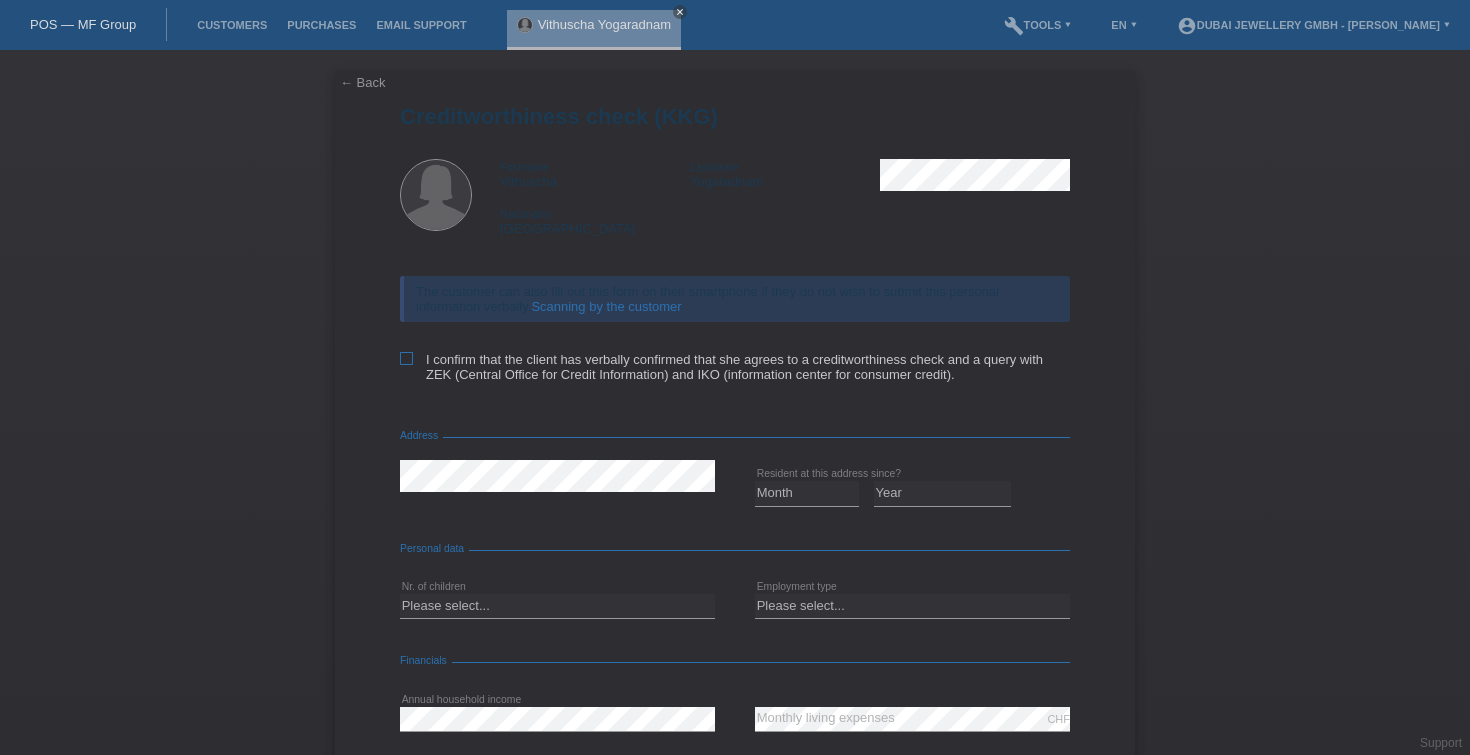 click at bounding box center [406, 358] 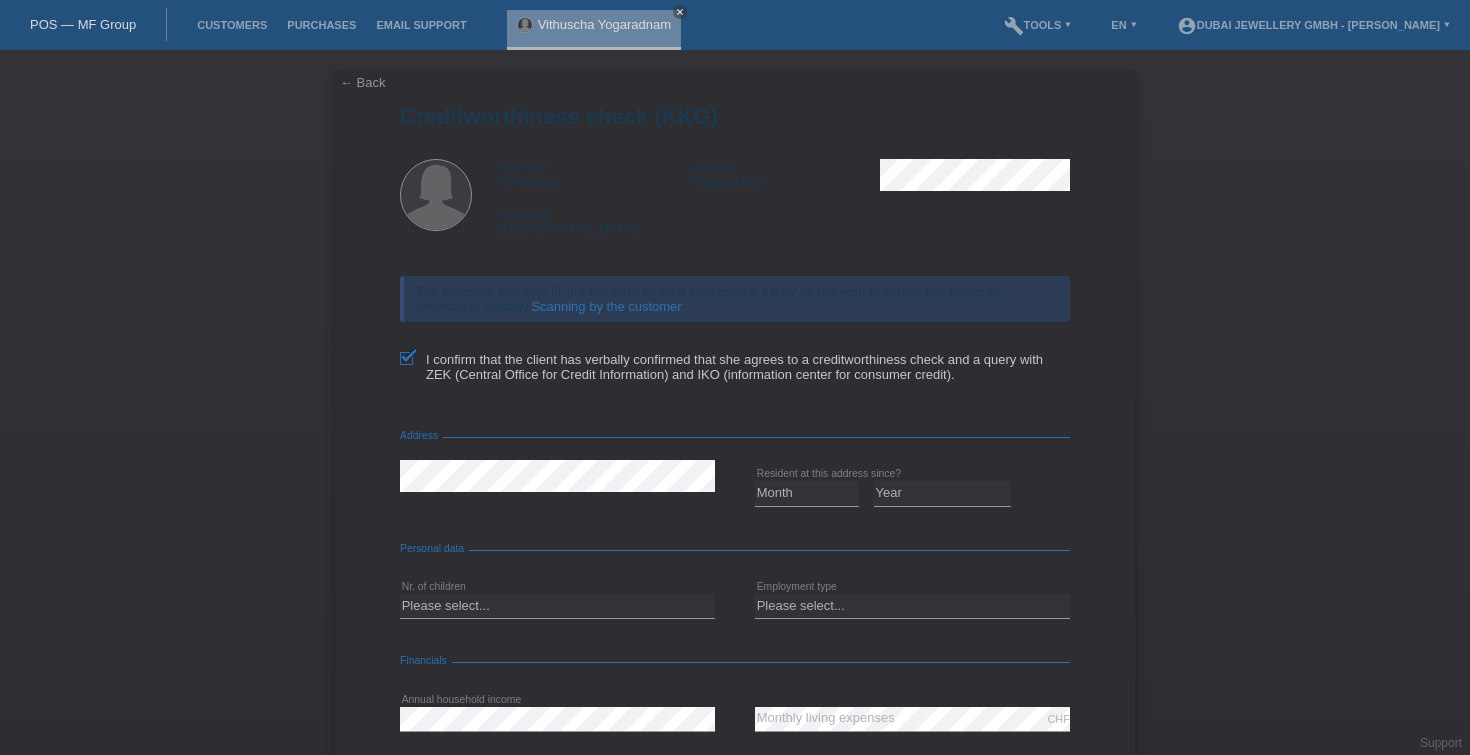 click on "Creditworthiness check (KKG)
Firstname
Vithuscha
Lastname
Yogaradnam
Nationality
Switzerland" at bounding box center [735, 543] 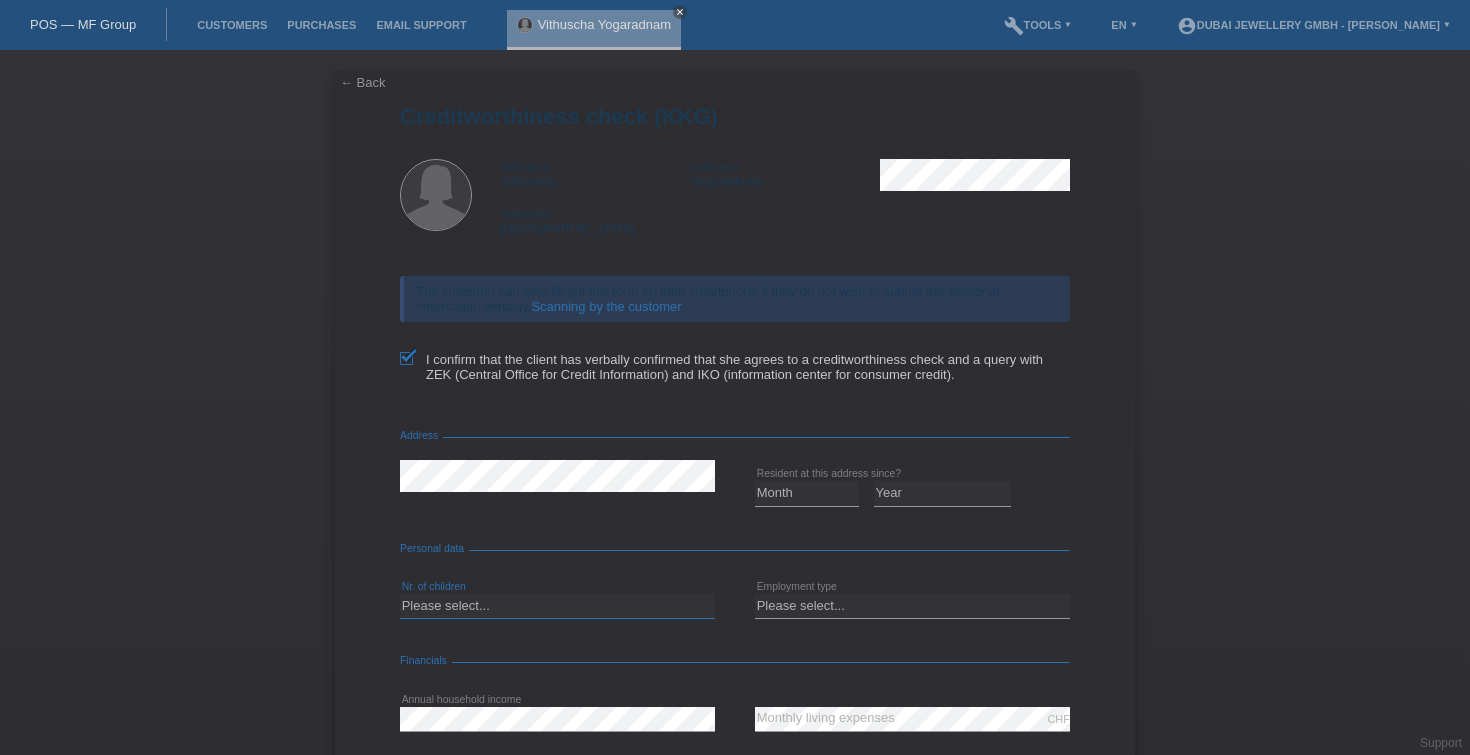 click on "Please select...
0
1
2
3
4
5
6
7
8
9" at bounding box center (557, 606) 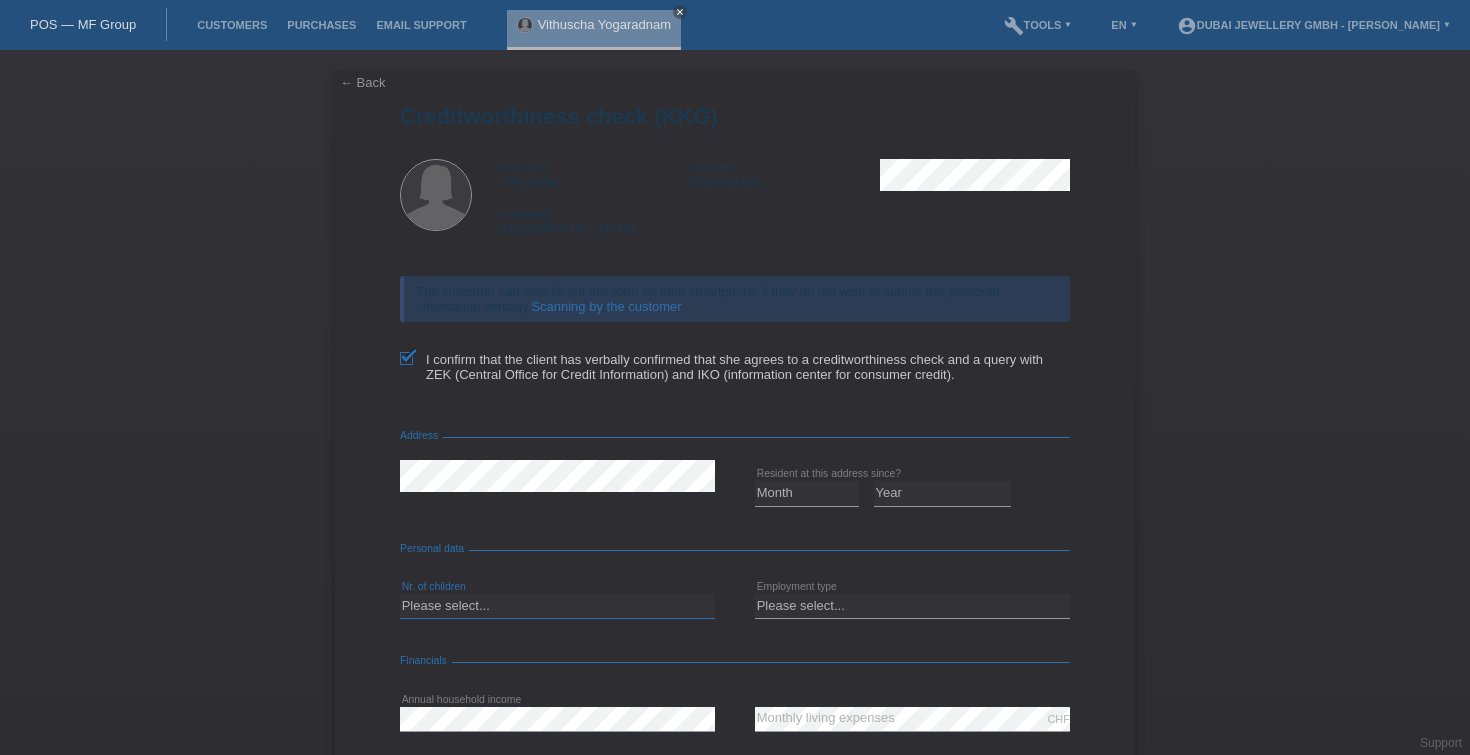 select on "0" 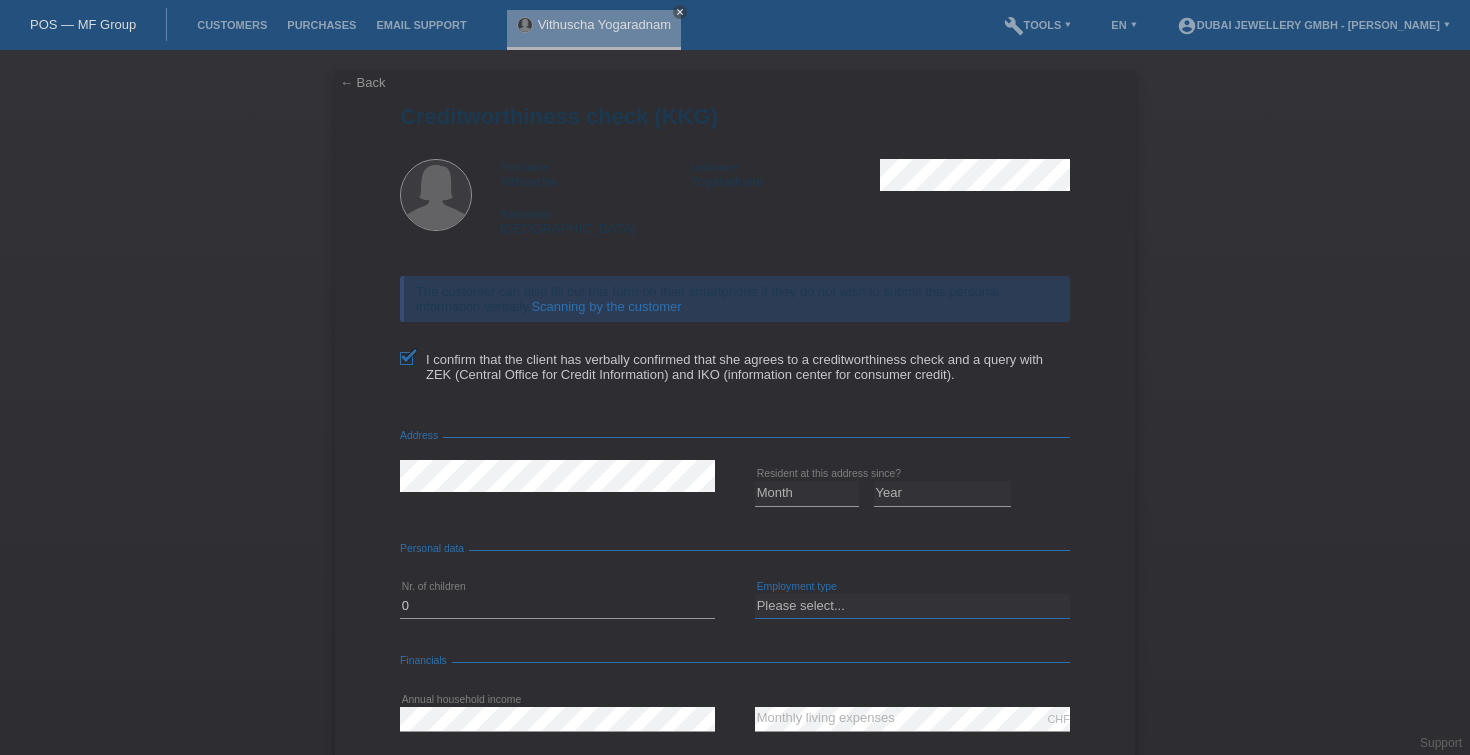click on "Please select...
Unlimited
Temporary
Student/apprentice
Retired
Unemployed
Housewife/homemaker
Independent" at bounding box center (912, 606) 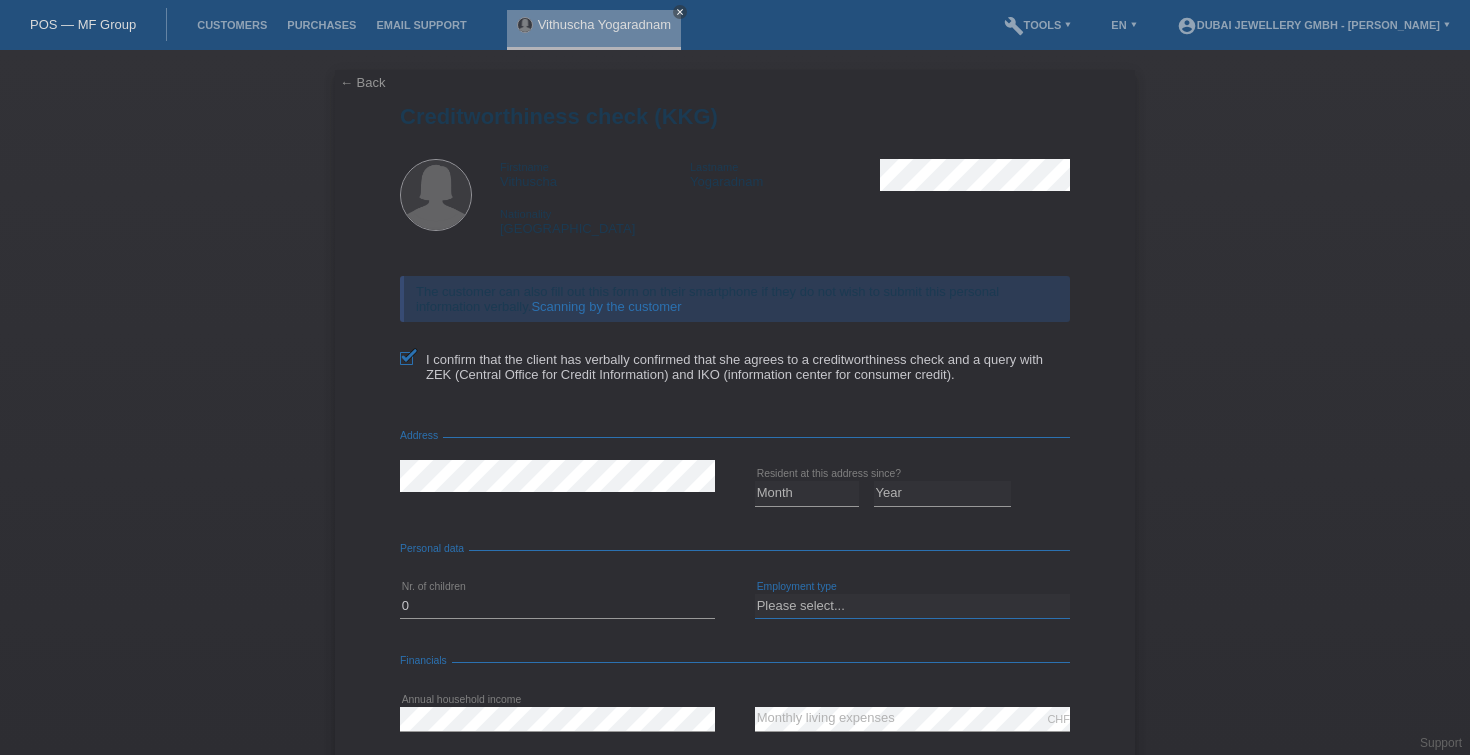 select on "UNLIMITED" 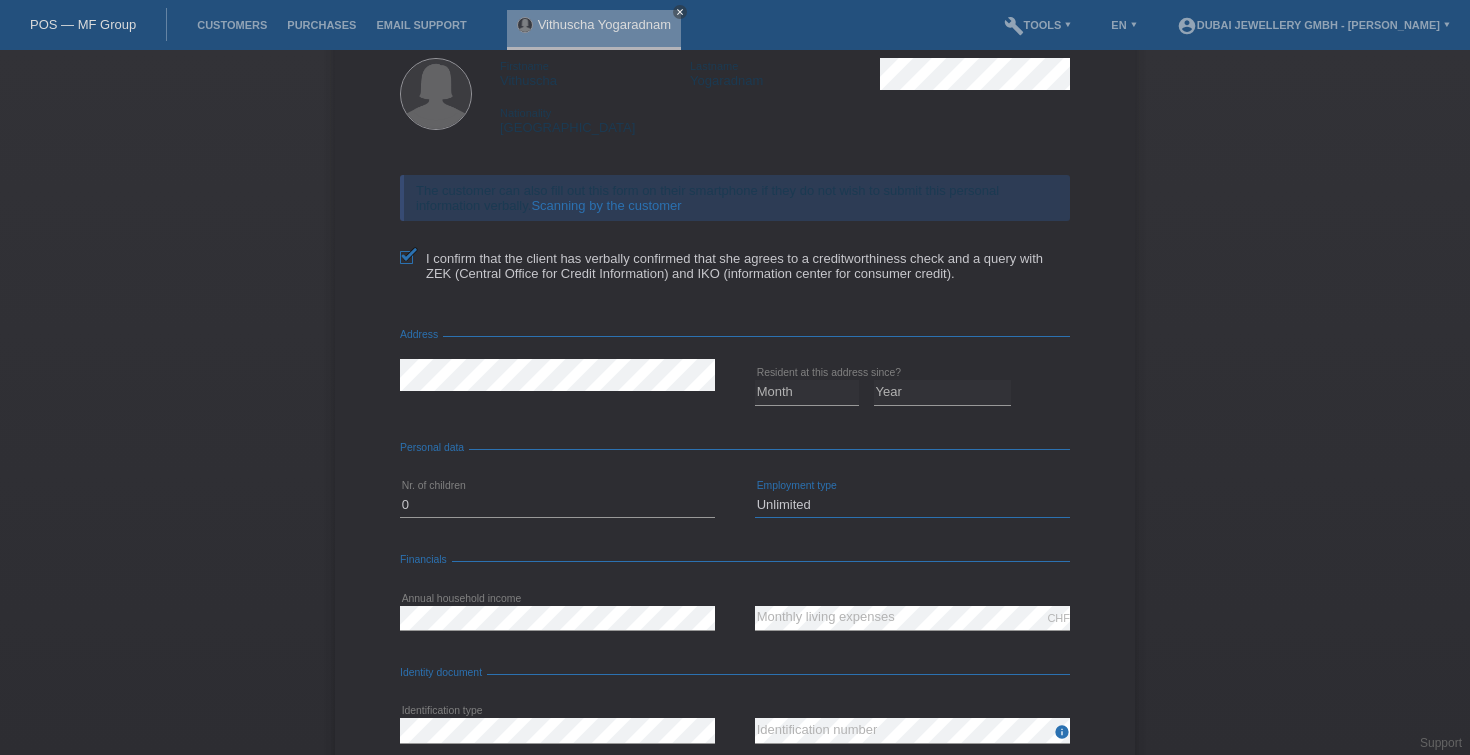 scroll, scrollTop: 109, scrollLeft: 0, axis: vertical 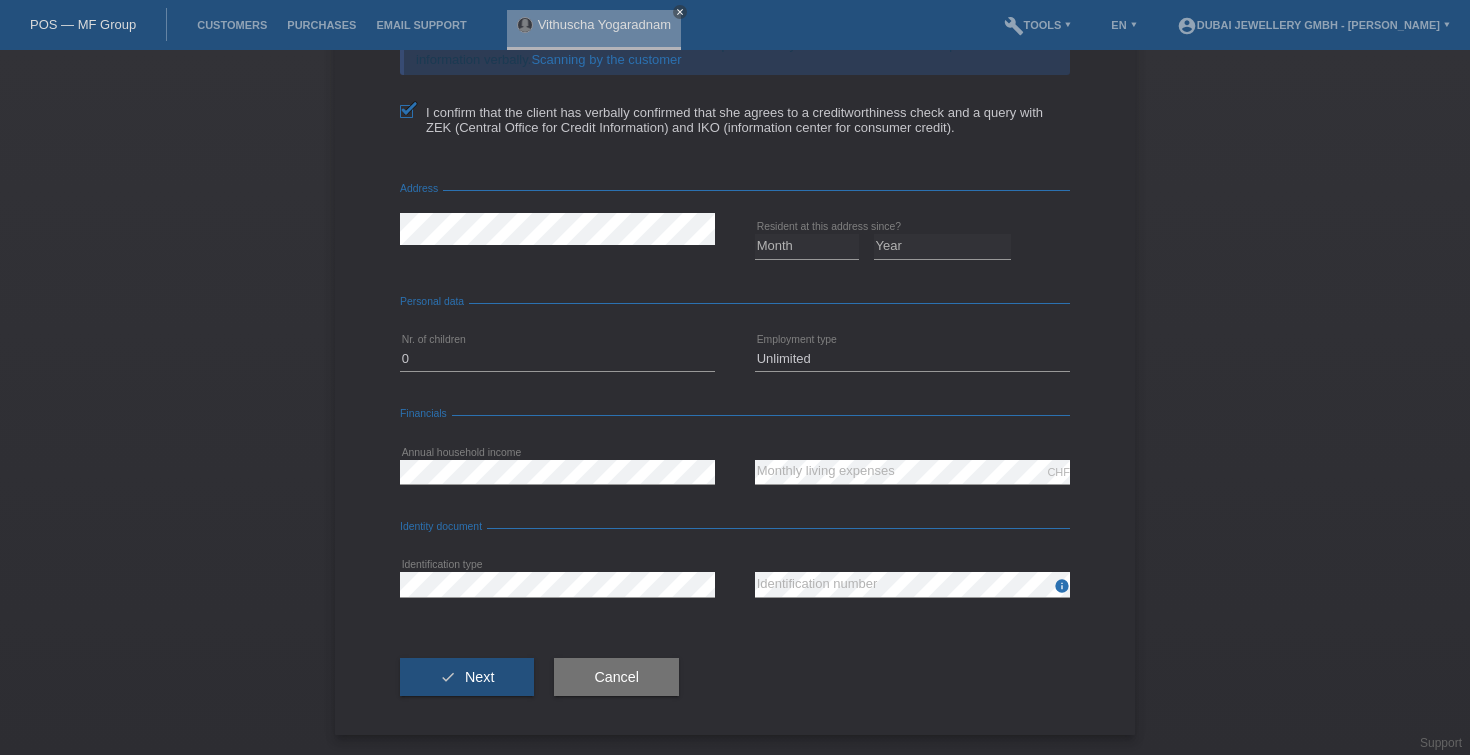 click on "info
error
Identification number" at bounding box center [912, 585] 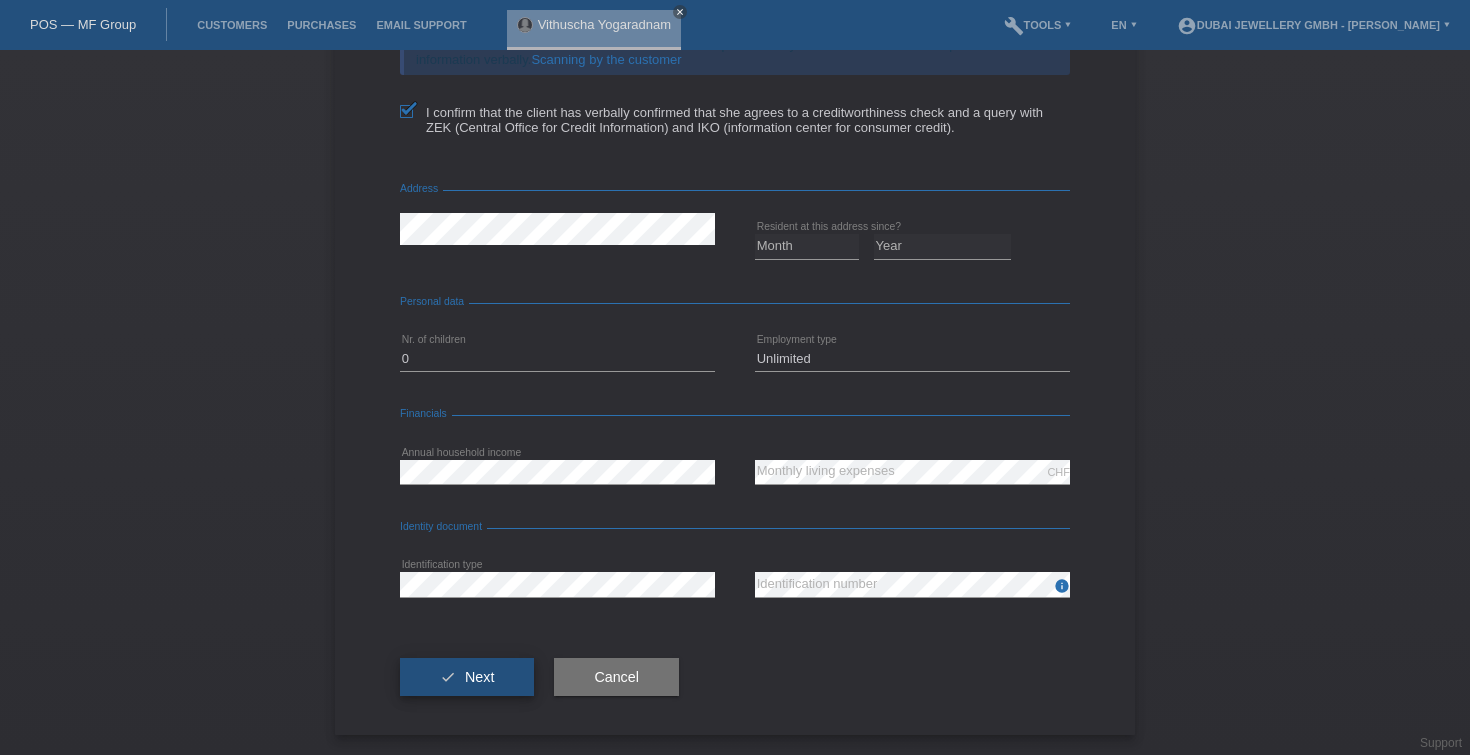click on "check   Next" at bounding box center (467, 677) 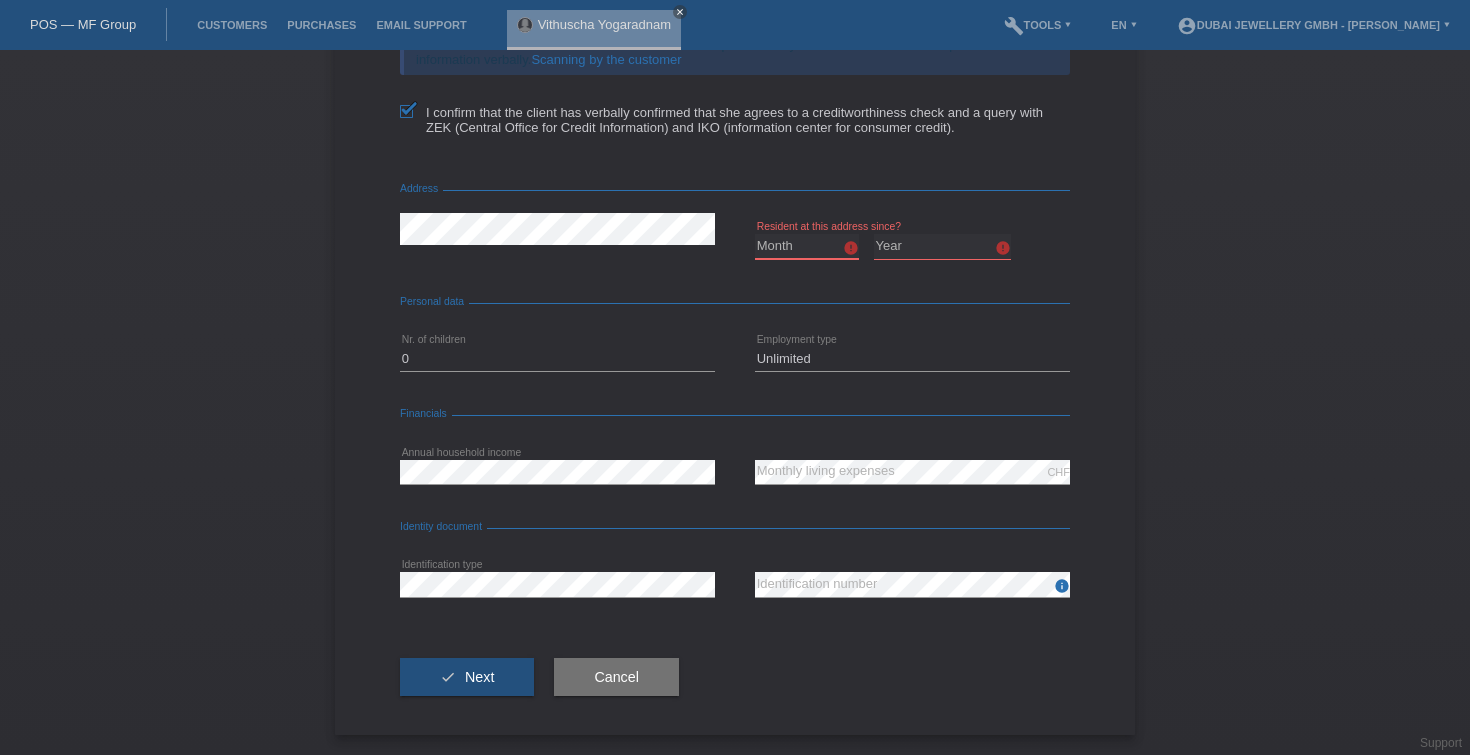 click on "Month
01
02
03
04
05
06
07
08
09
10" at bounding box center [807, 246] 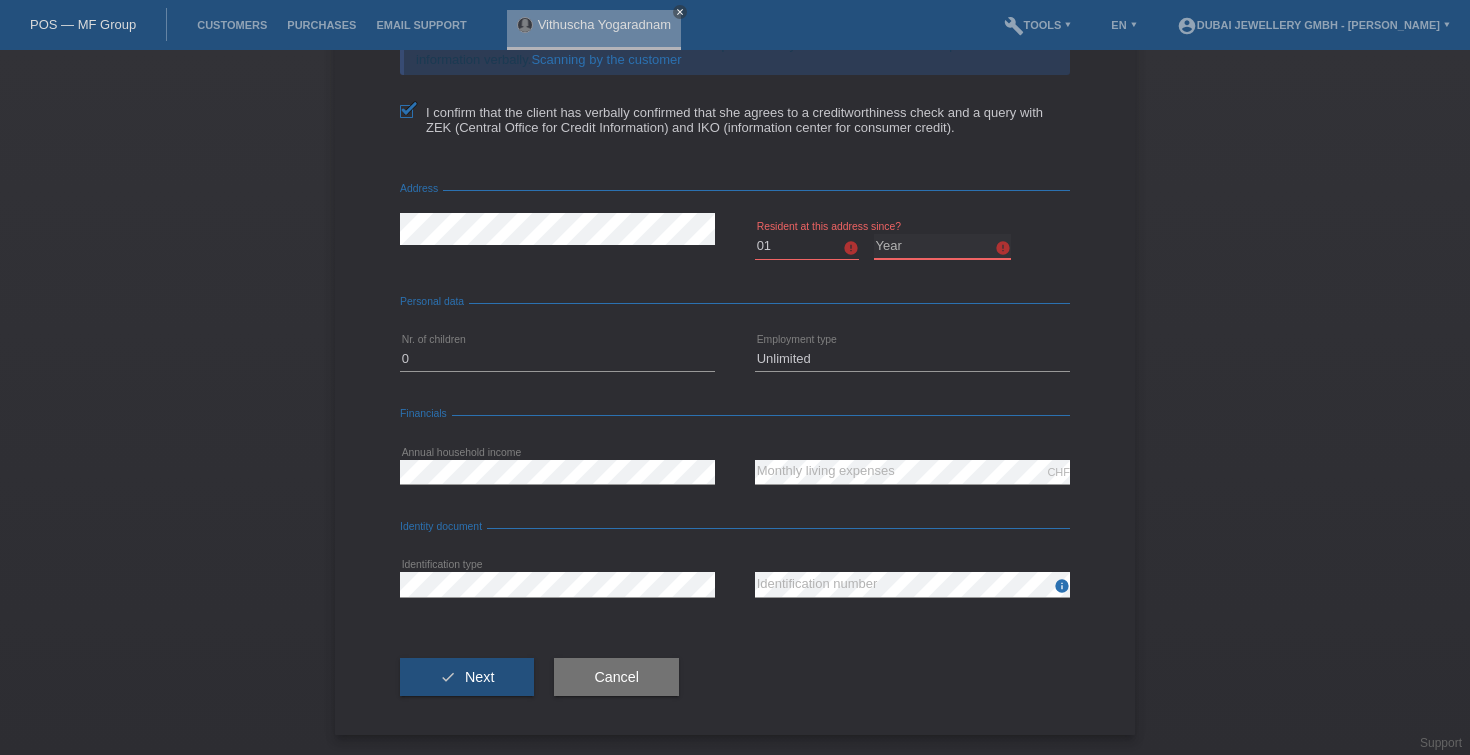 click on "Year
2025
2024
2023
2022
2021
2020
2019
2018
2017
2016 2015 2014 2013 2012 2011 2010 2009 2008 2007 2006 2005 2004 2003" at bounding box center (943, 246) 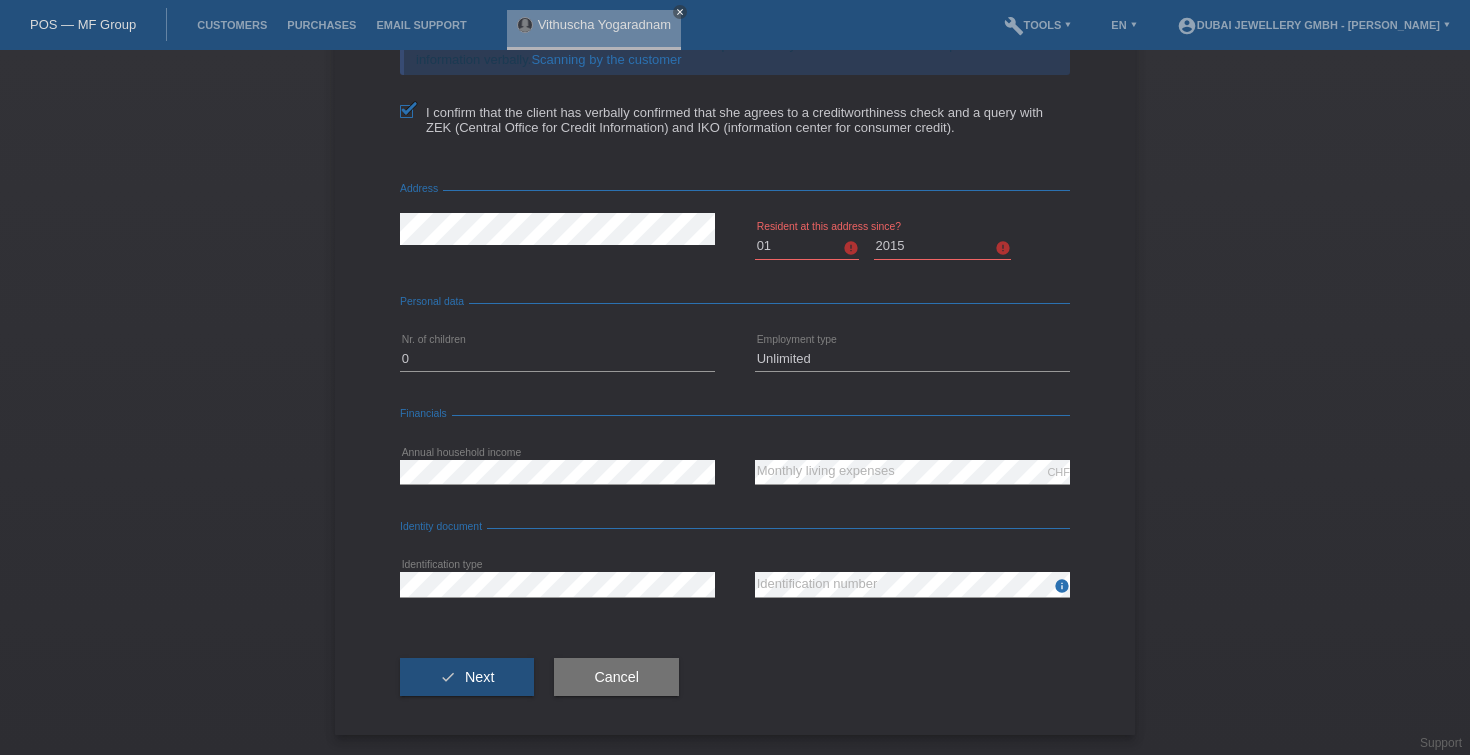 click on "Month
01
02
03
04
05
06
07
08
09 10 11 12
error Year 2025 2024 2023" at bounding box center (912, 247) 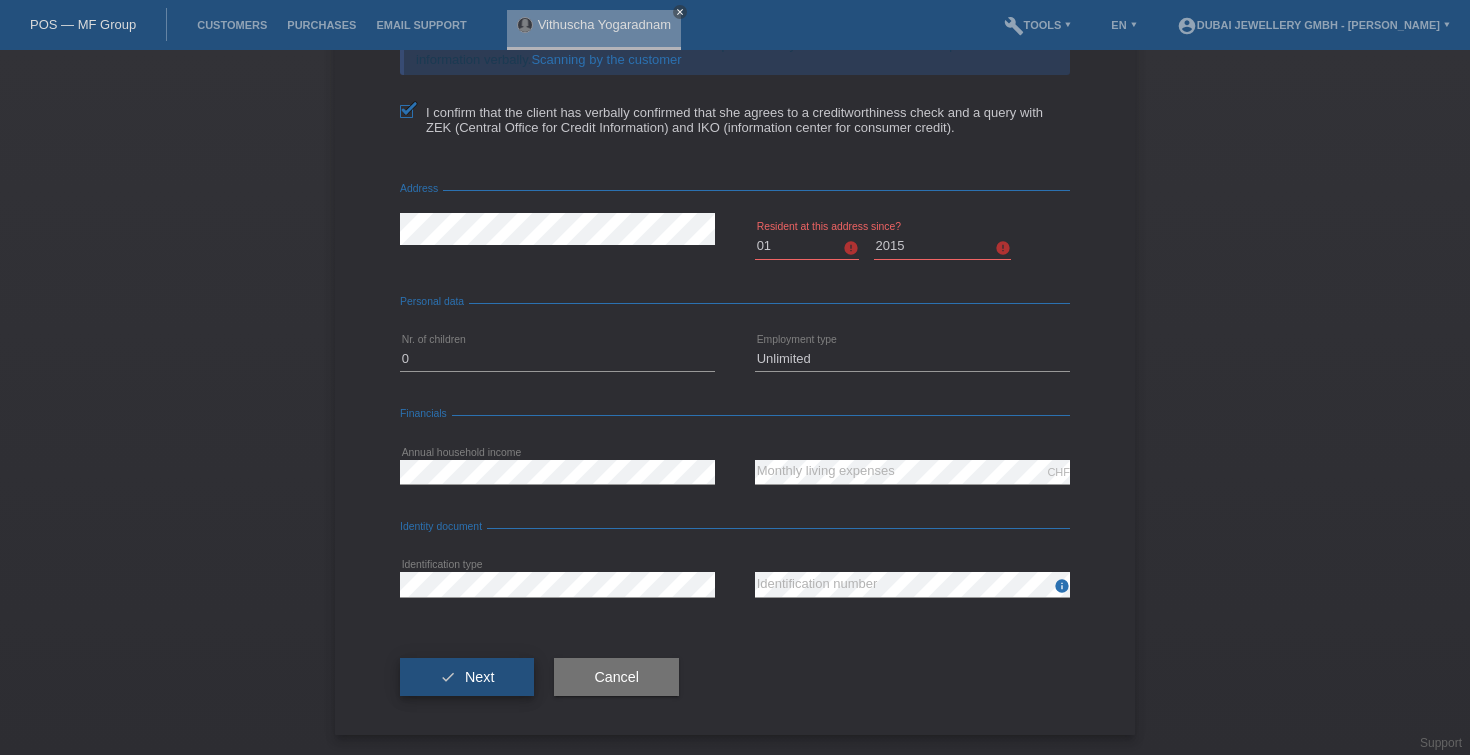 click on "Next" at bounding box center [479, 677] 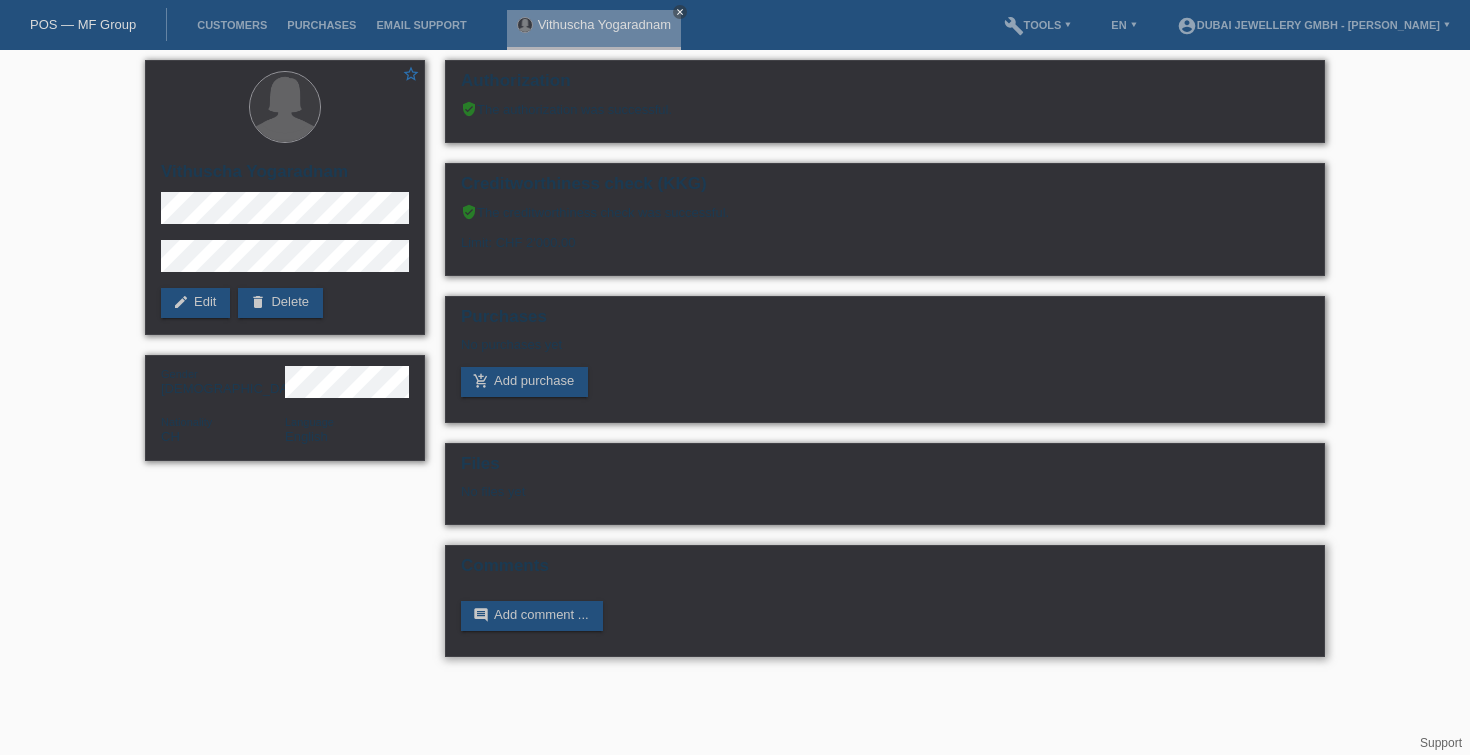 scroll, scrollTop: 0, scrollLeft: 0, axis: both 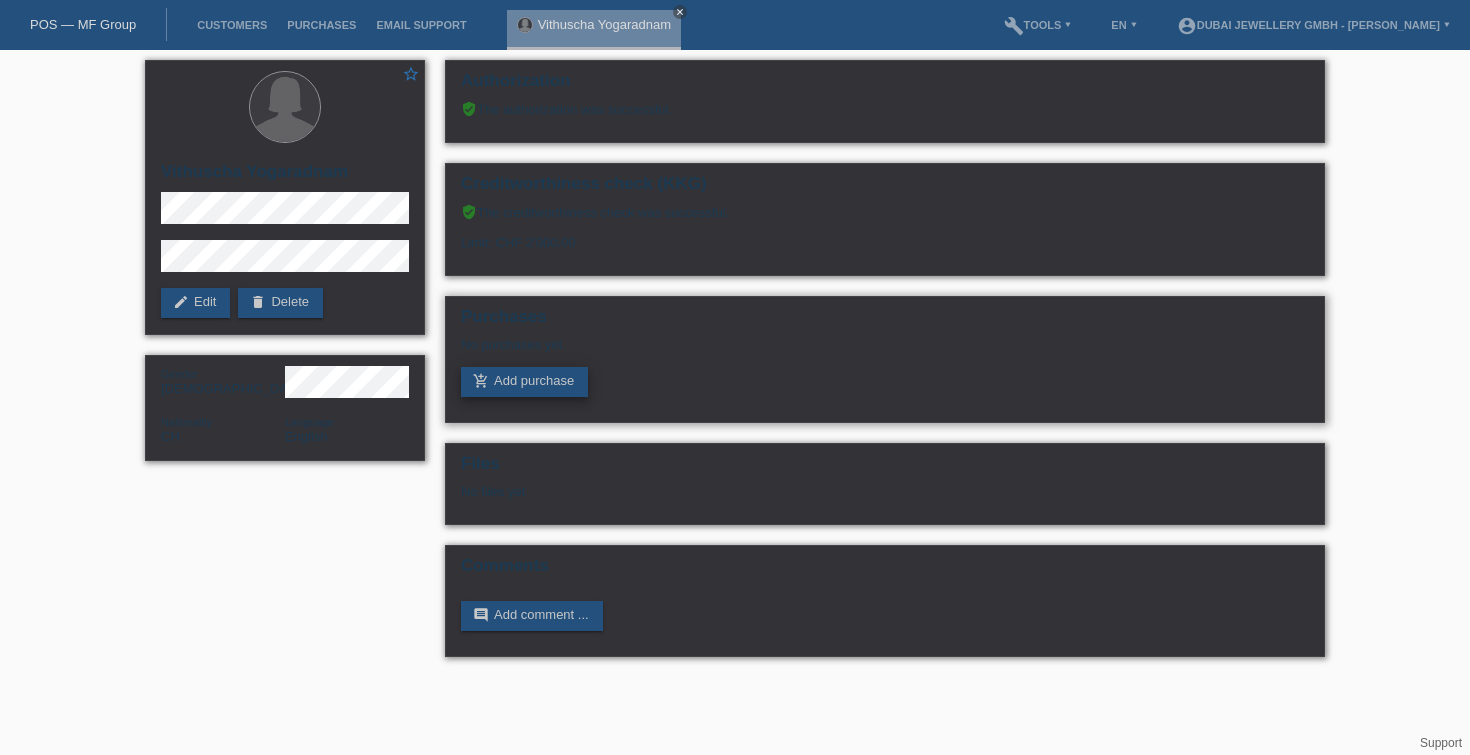 click on "add_shopping_cart  Add purchase" at bounding box center [524, 382] 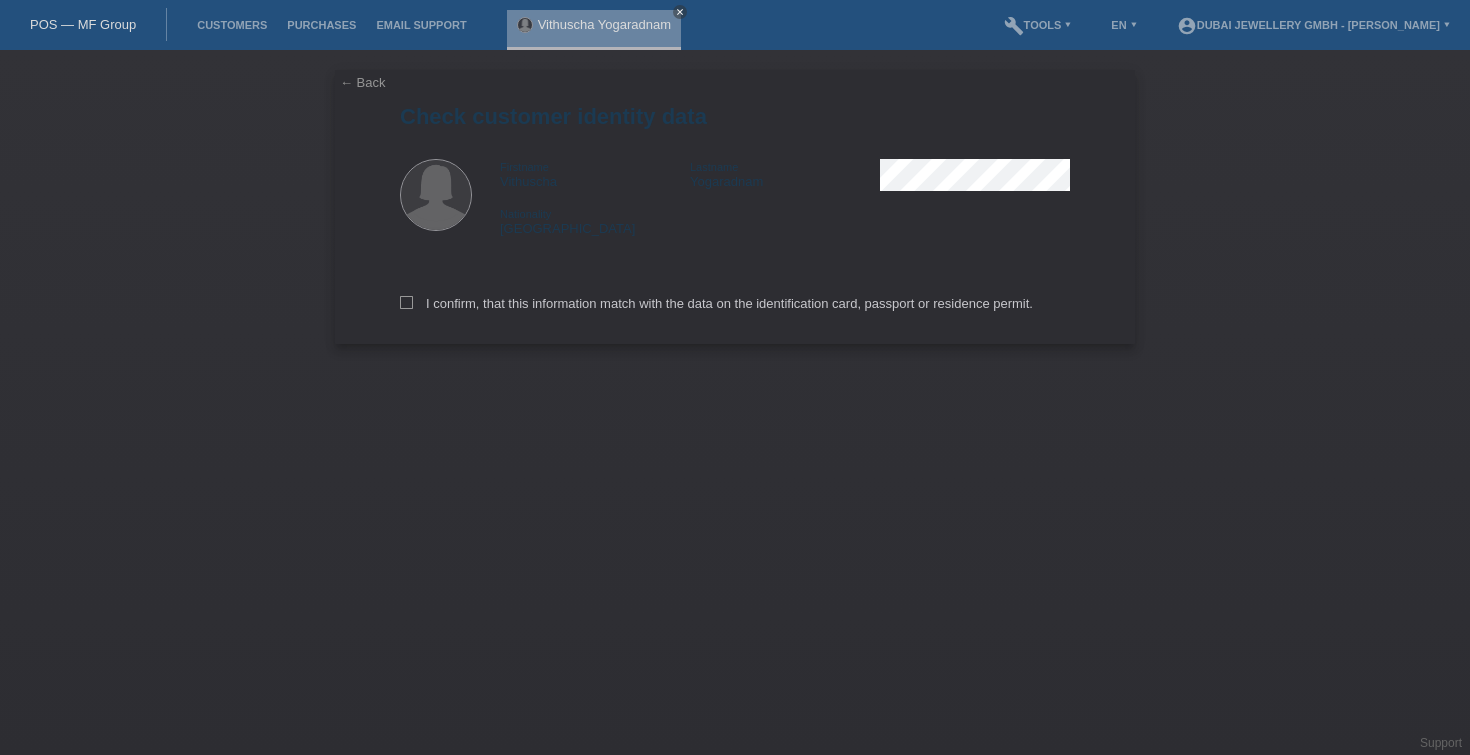 scroll, scrollTop: 0, scrollLeft: 0, axis: both 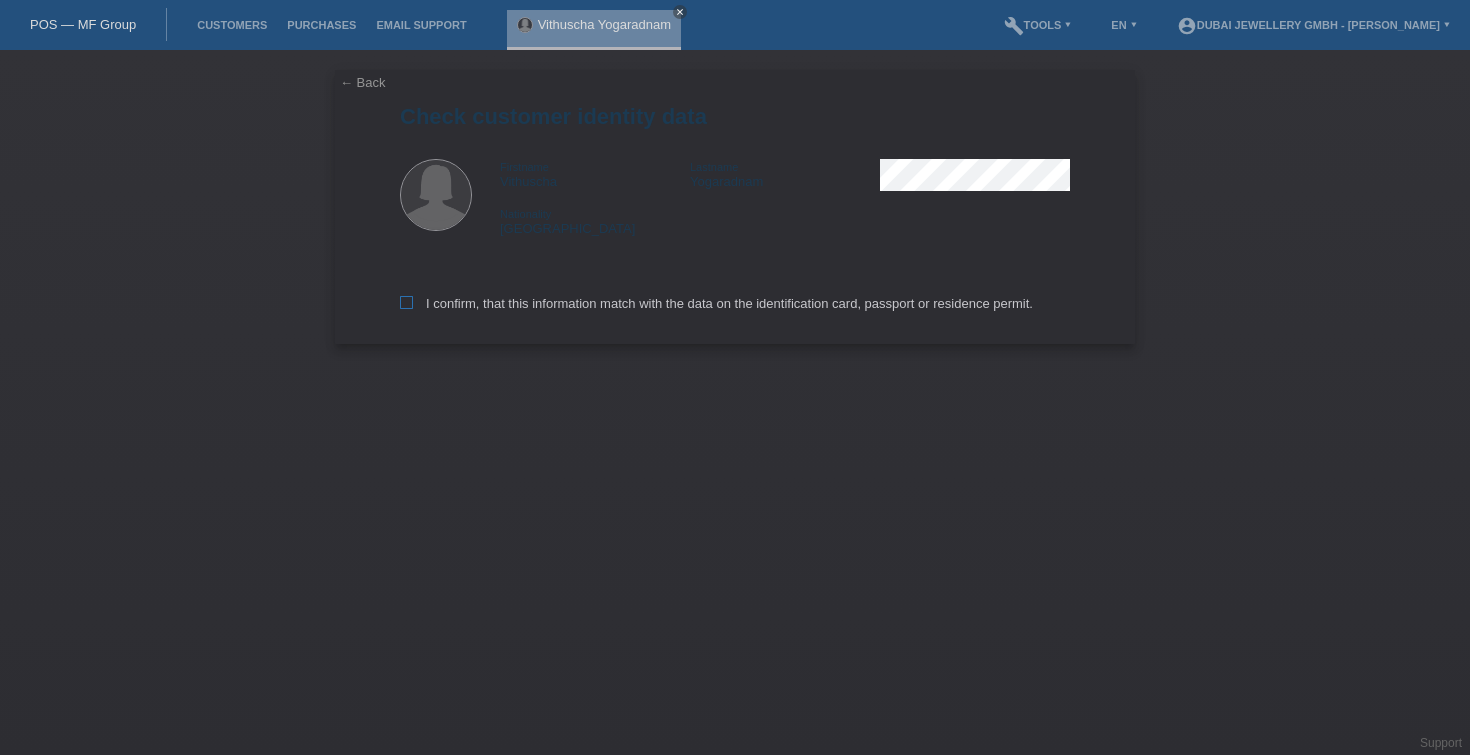 click at bounding box center [406, 302] 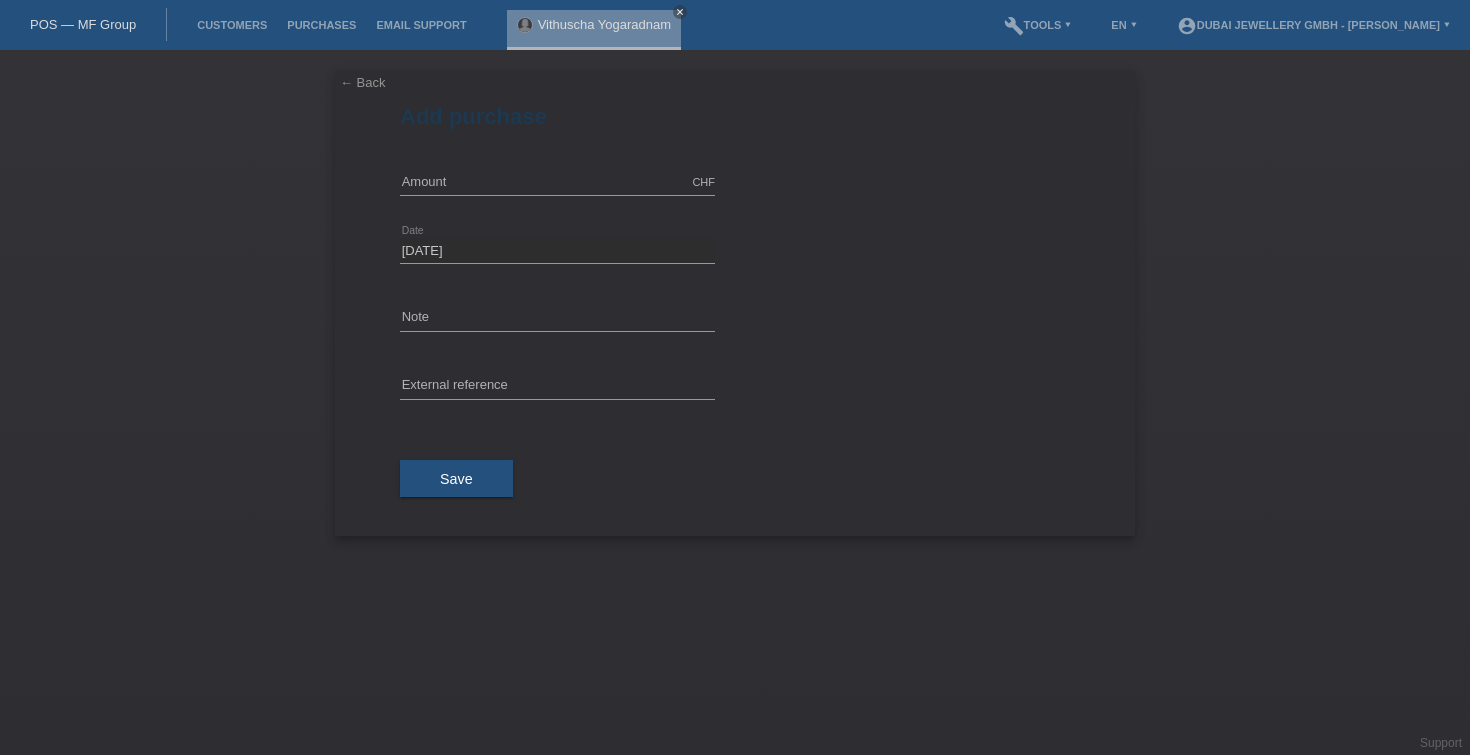 scroll, scrollTop: 0, scrollLeft: 0, axis: both 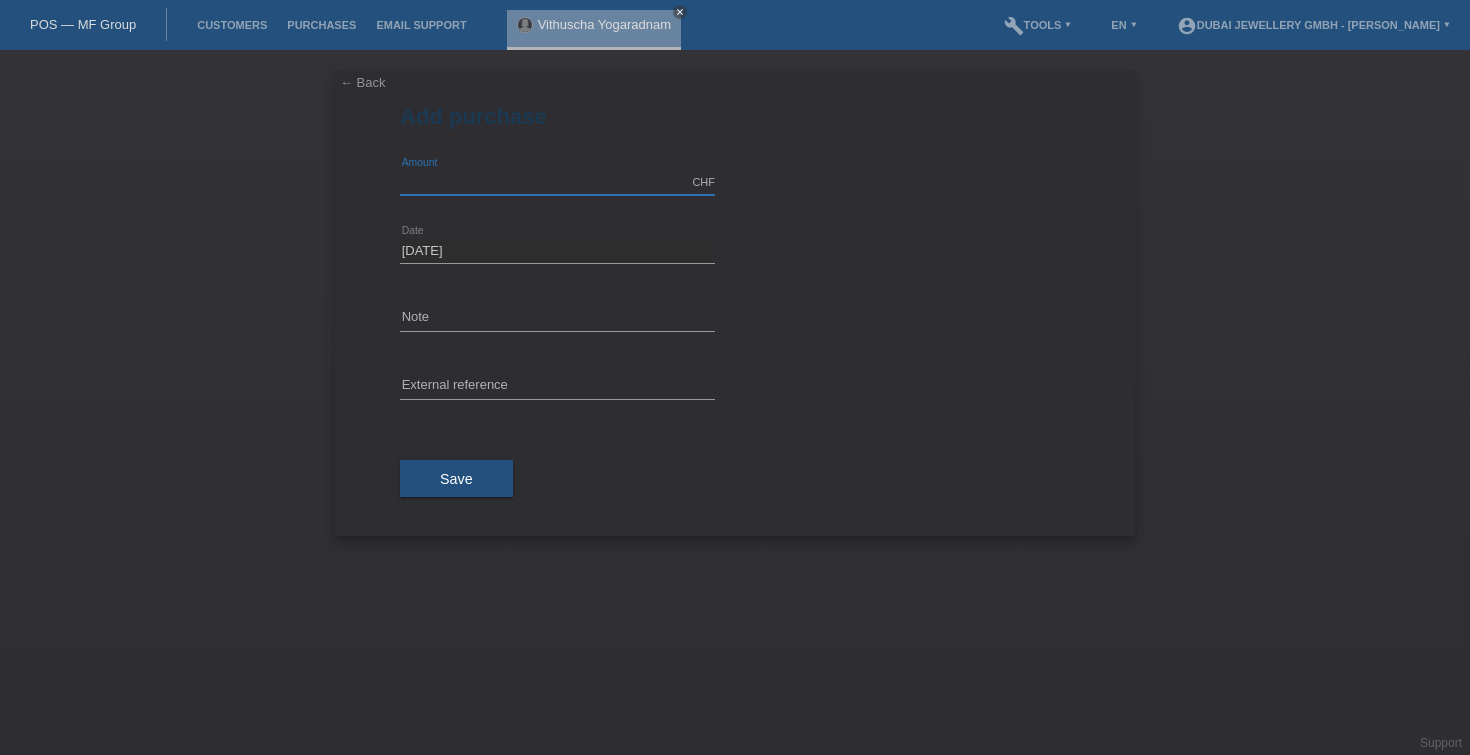 click at bounding box center [557, 182] 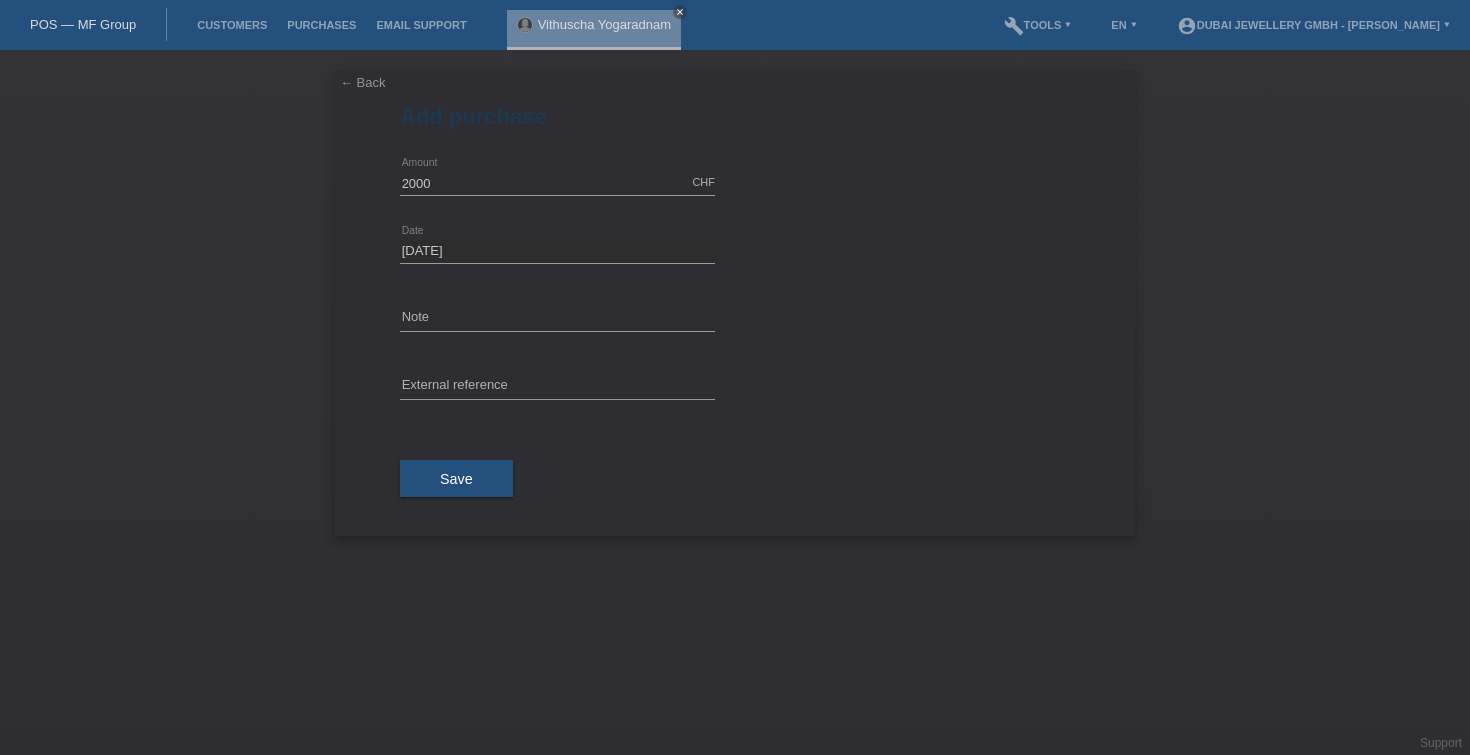 type on "2000.00" 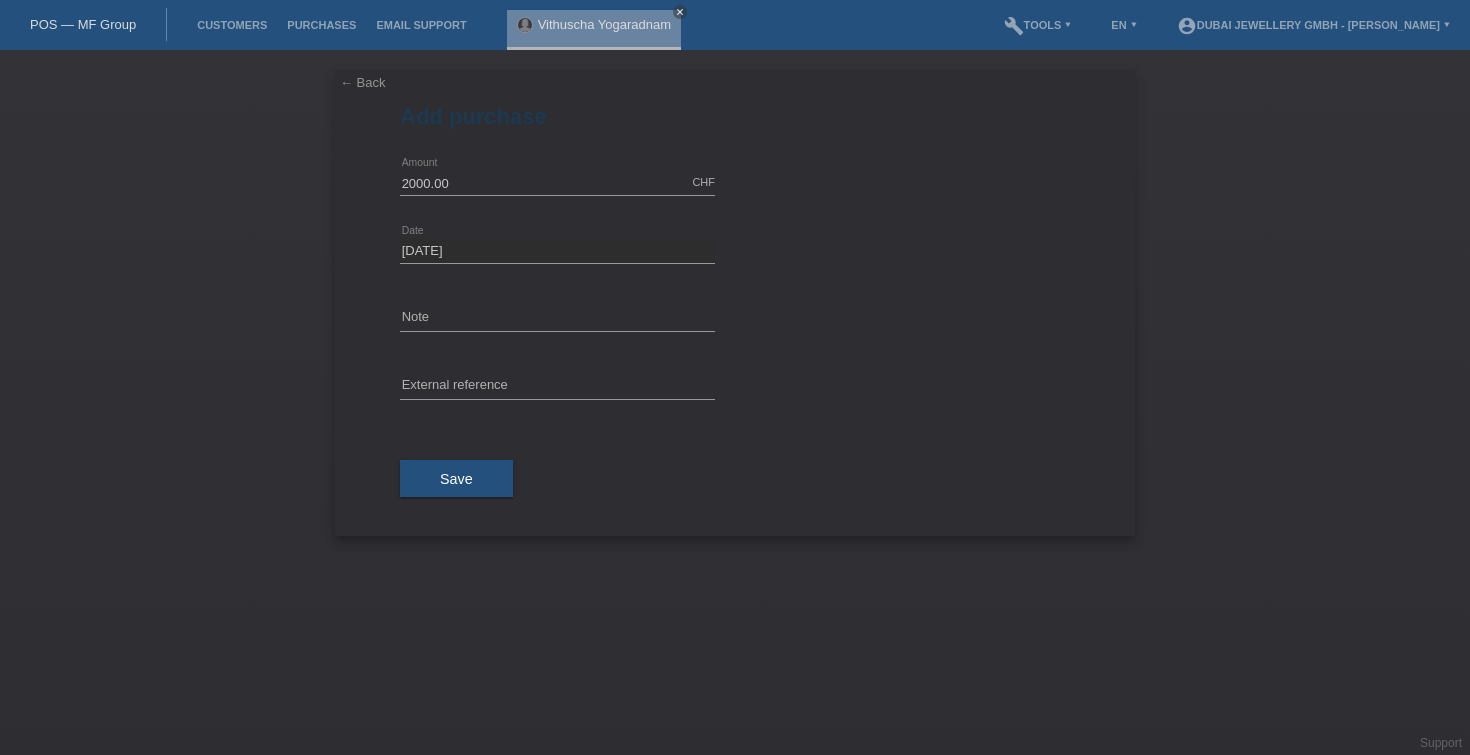 click on "2000.00
CHF
error
Amount" at bounding box center [735, 183] 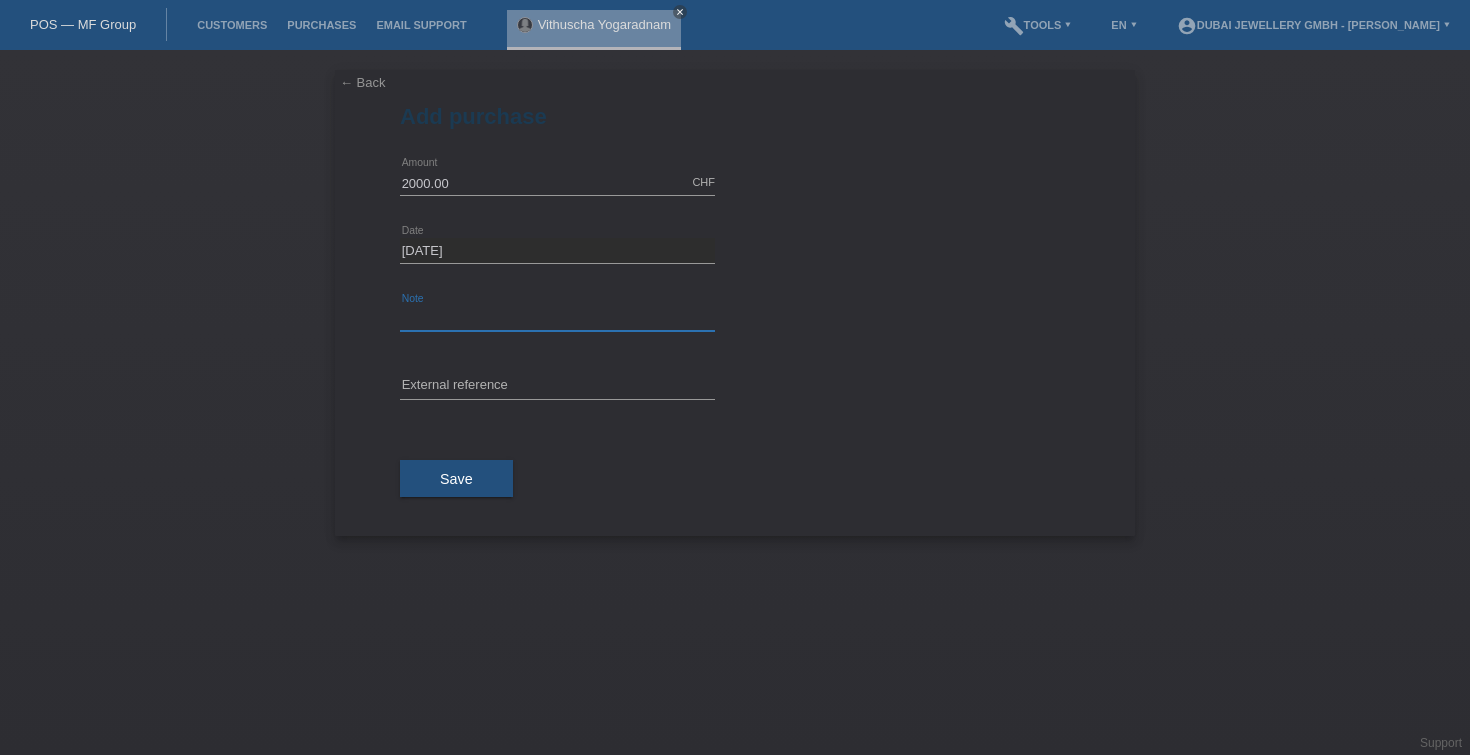 click at bounding box center (557, 318) 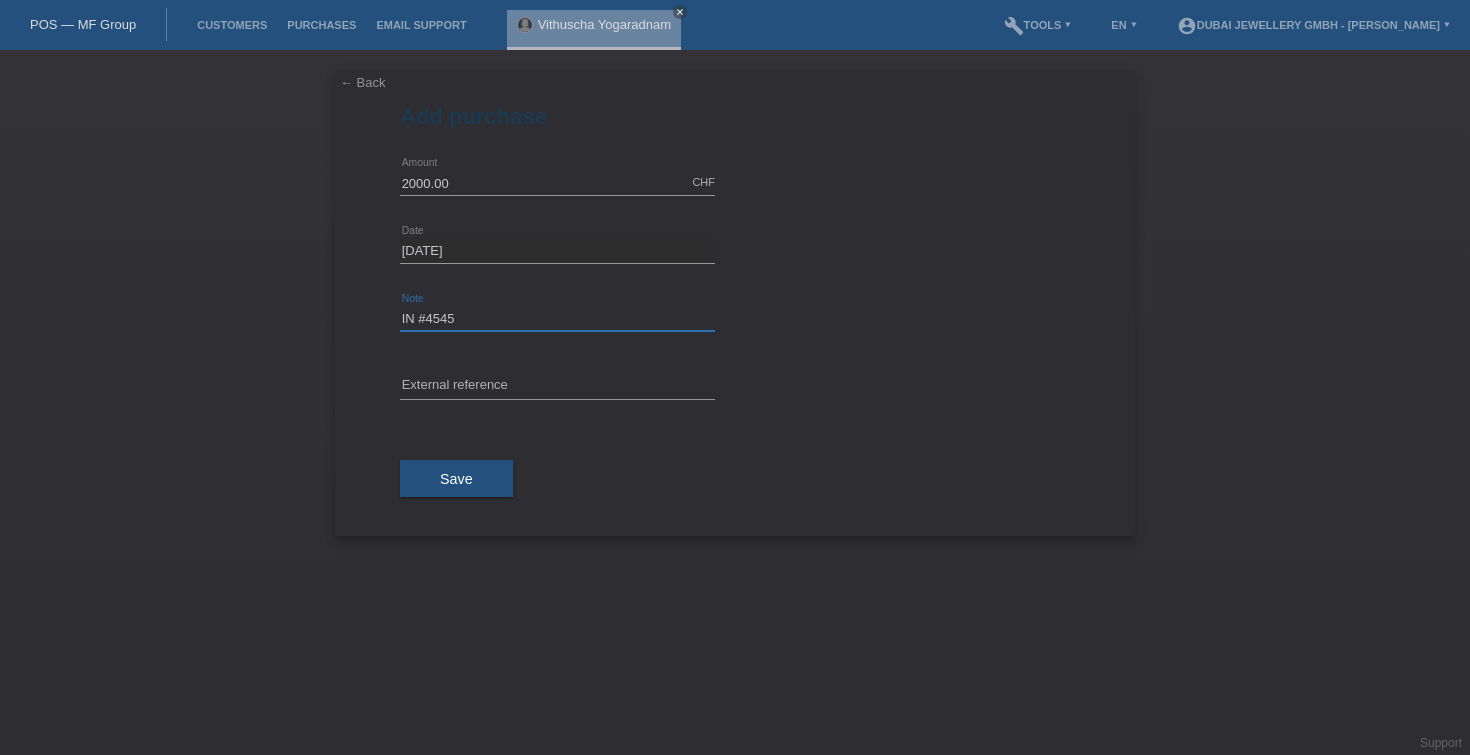 type on "IN #4545" 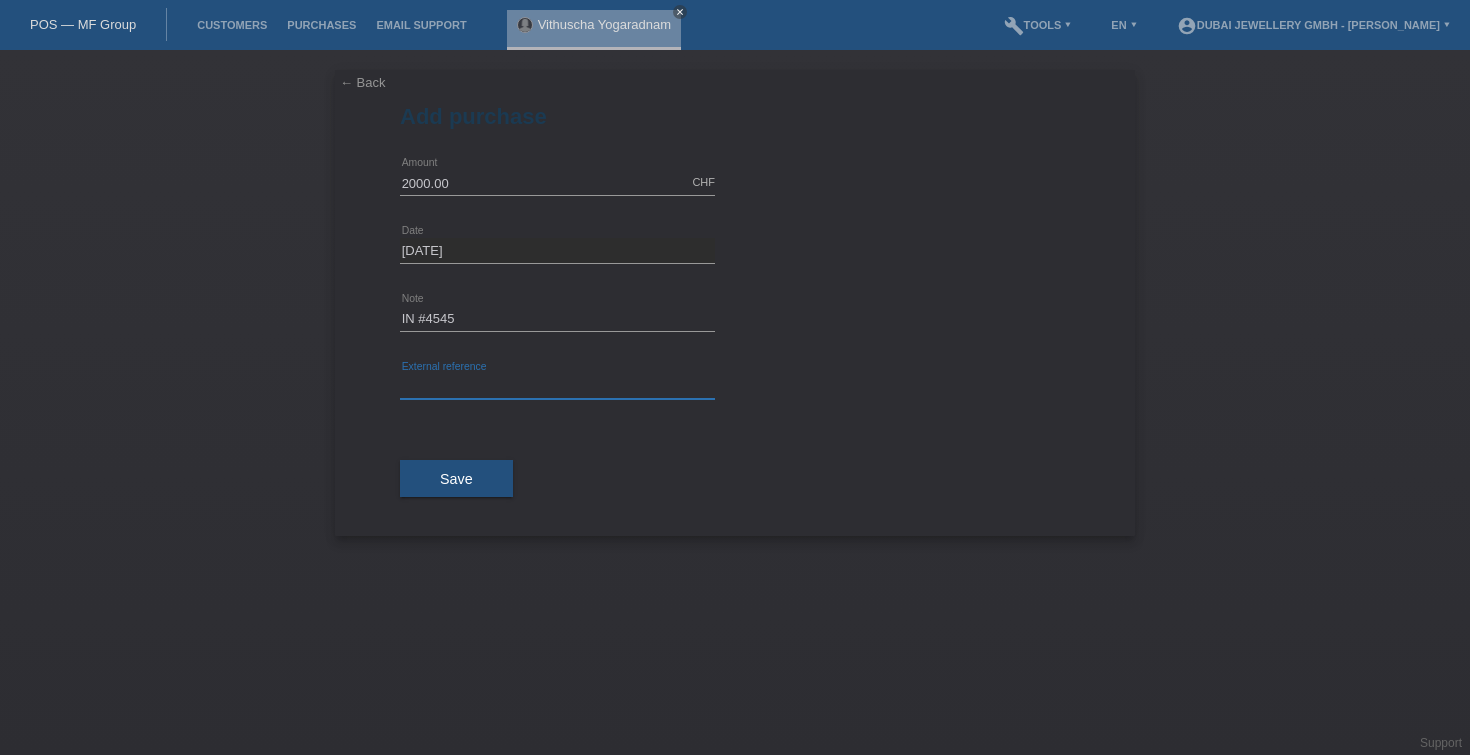click at bounding box center [557, 386] 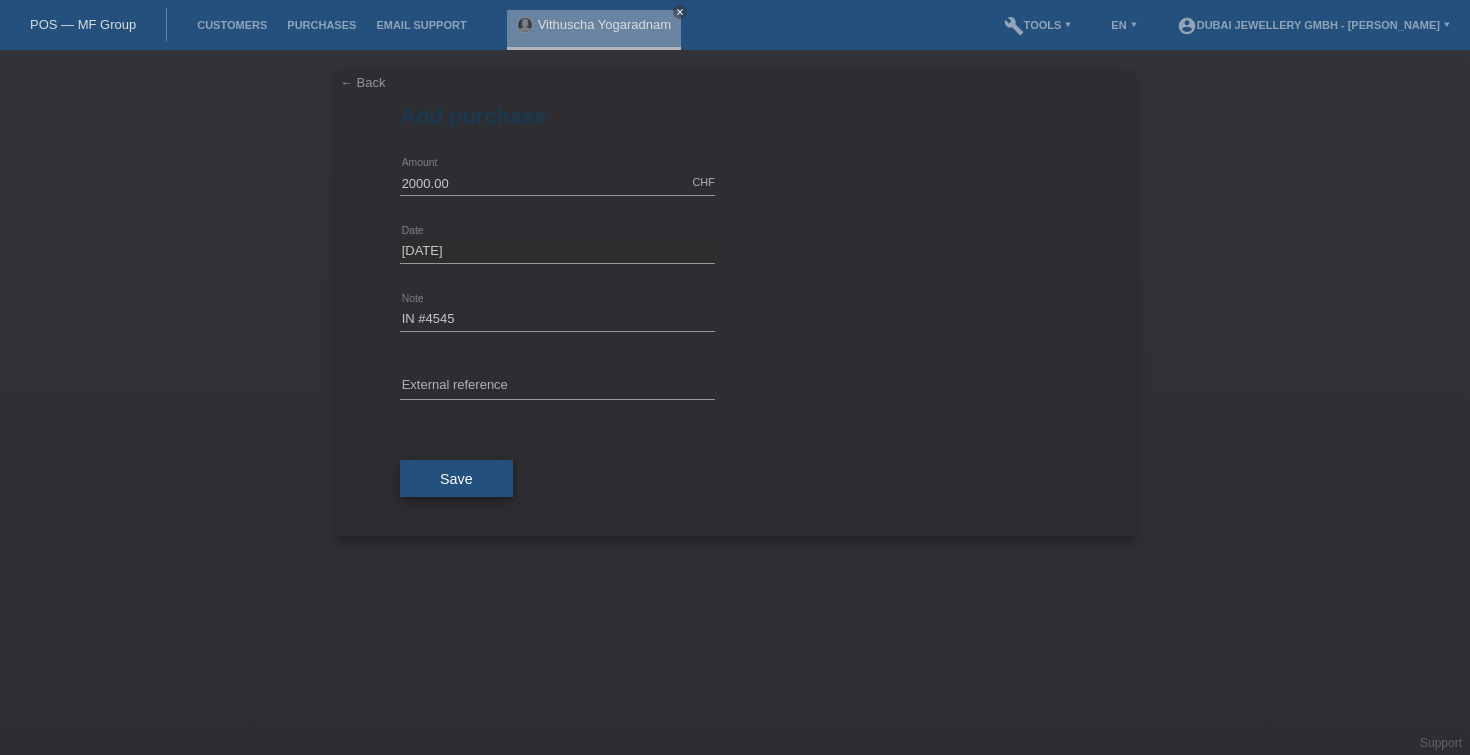 click on "Save" at bounding box center [456, 479] 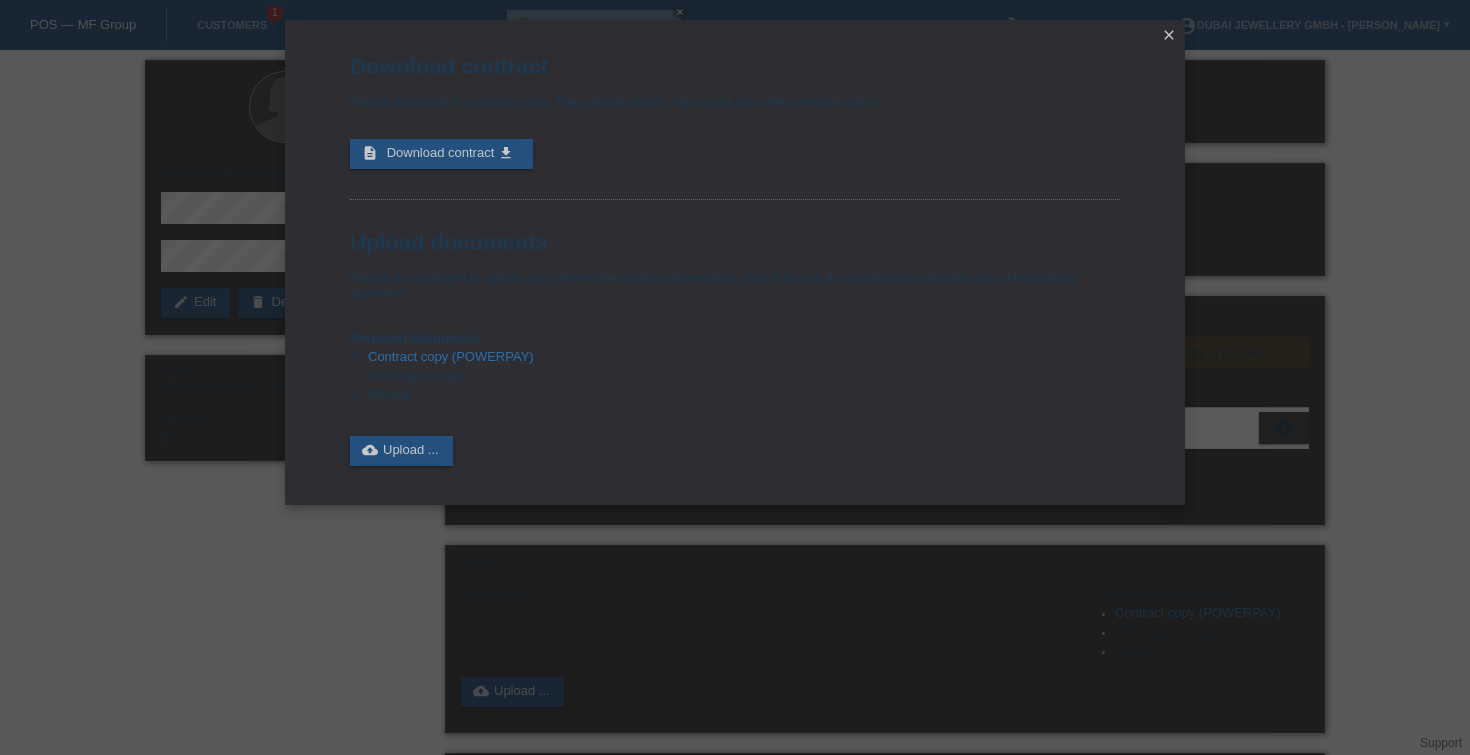scroll, scrollTop: 0, scrollLeft: 0, axis: both 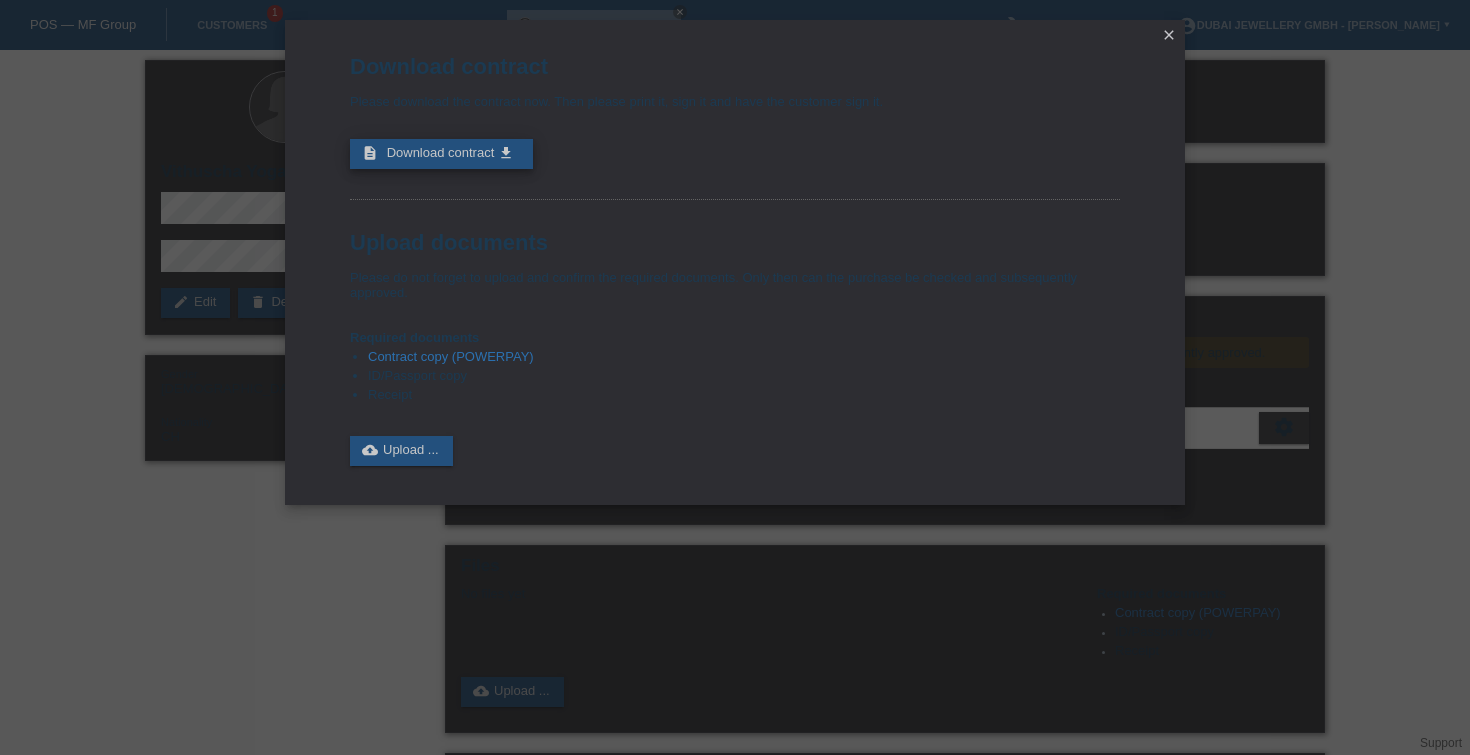 click on "Download contract" at bounding box center (441, 152) 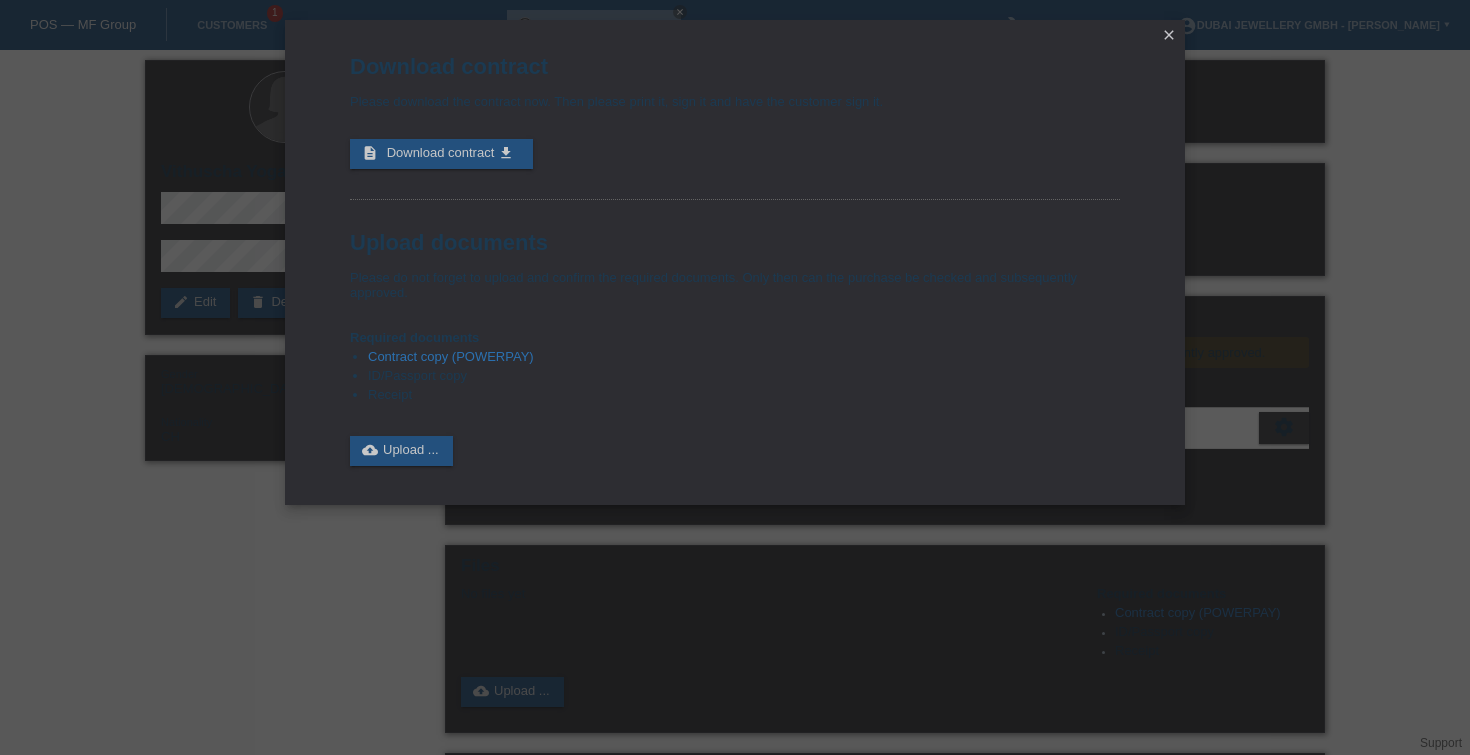 click on "close" at bounding box center [1169, 36] 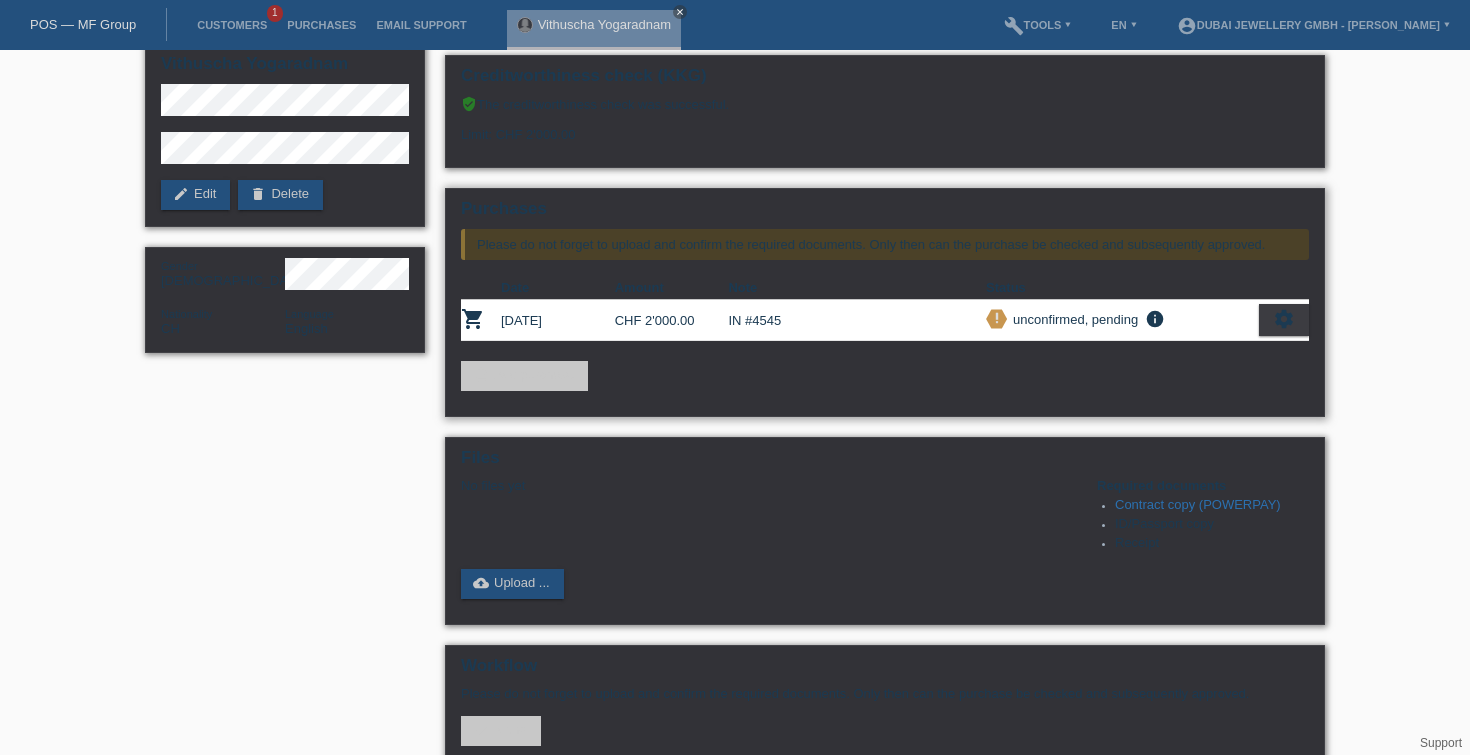 scroll, scrollTop: 92, scrollLeft: 0, axis: vertical 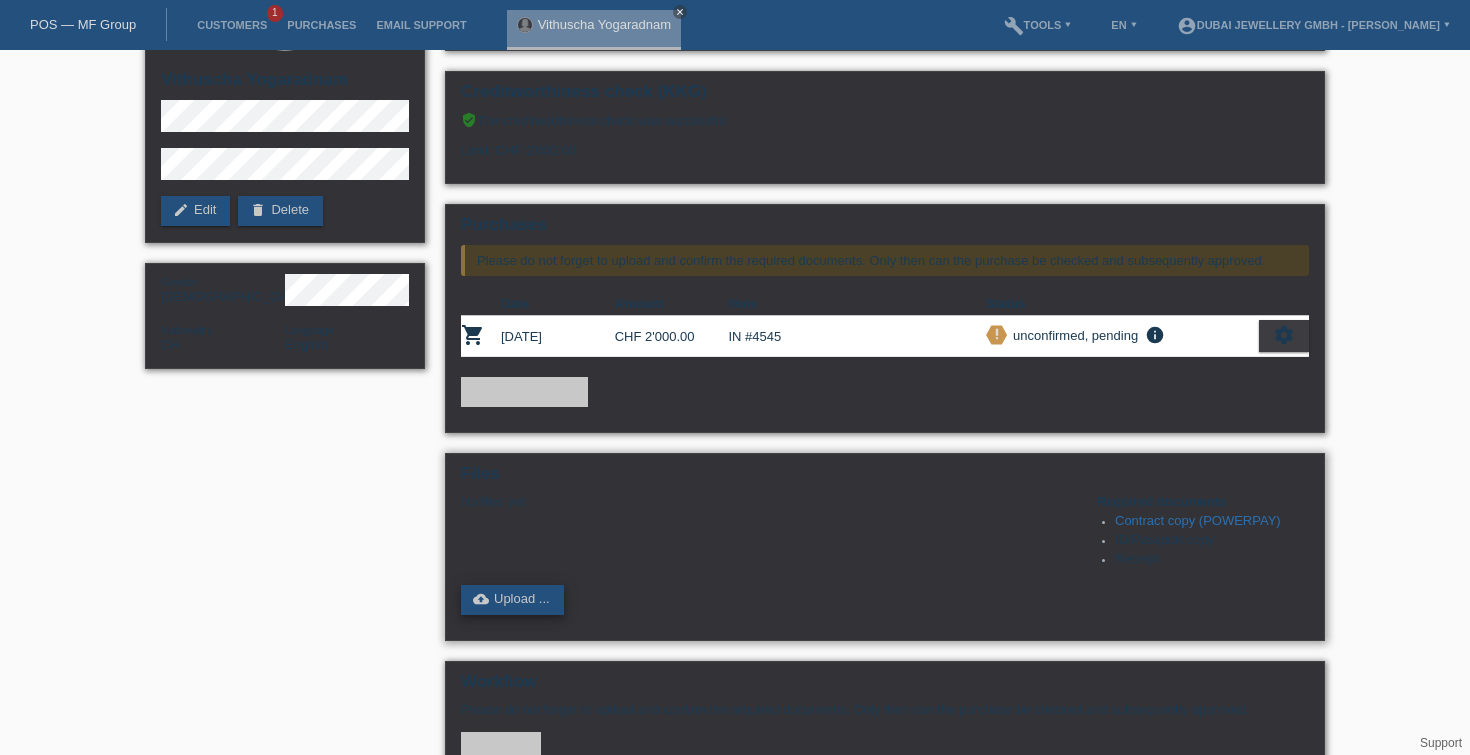 click on "cloud_upload  Upload ..." at bounding box center (512, 600) 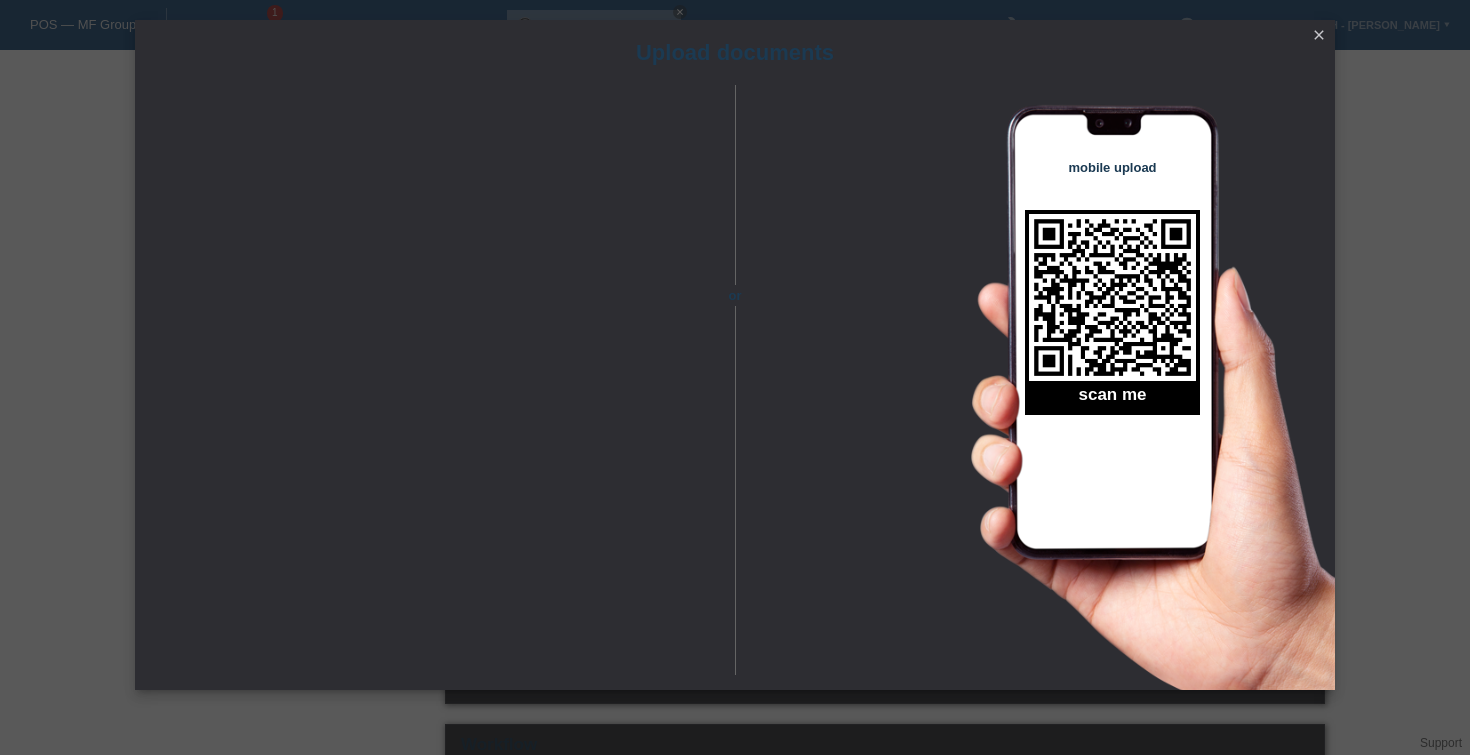 scroll, scrollTop: 0, scrollLeft: 0, axis: both 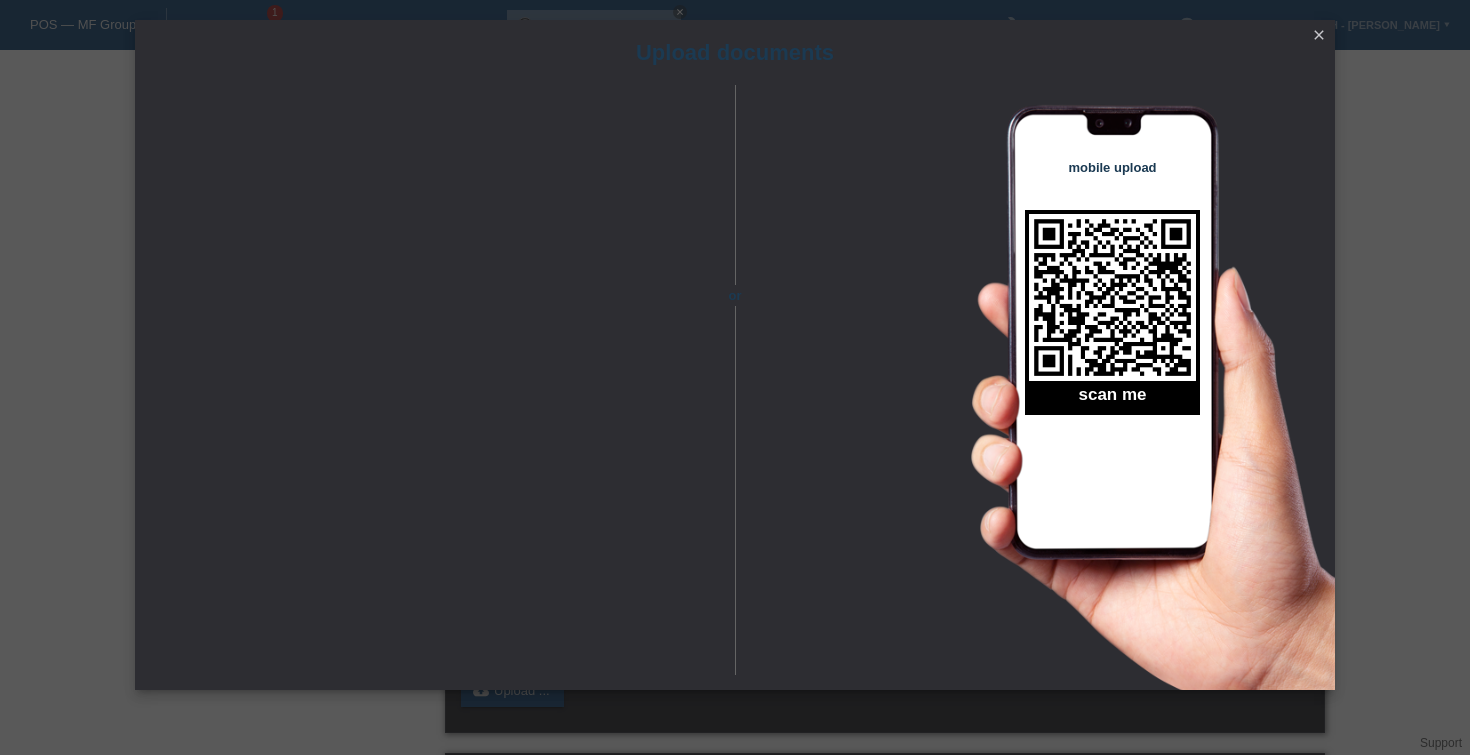 click on "close" at bounding box center (1319, 35) 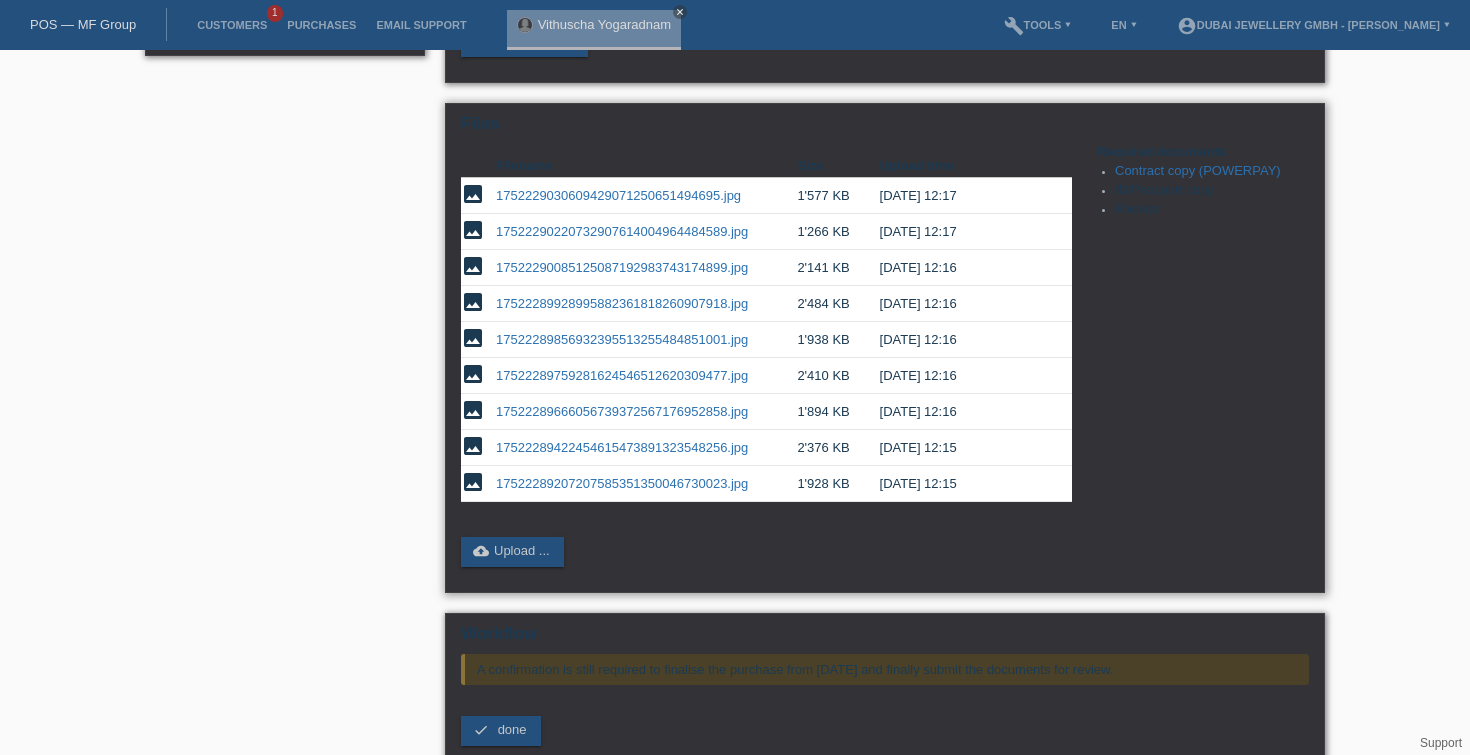 scroll, scrollTop: 599, scrollLeft: 0, axis: vertical 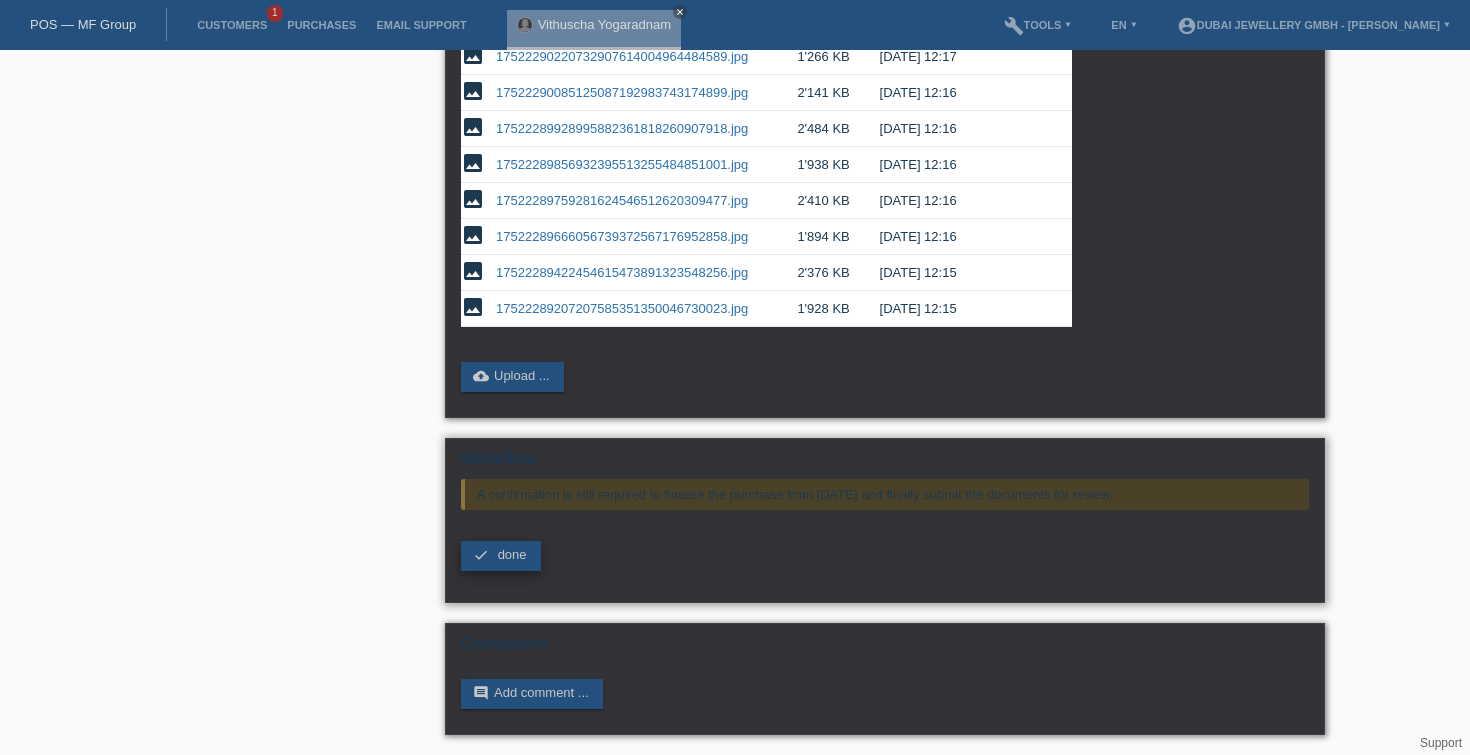 click on "done" at bounding box center [512, 554] 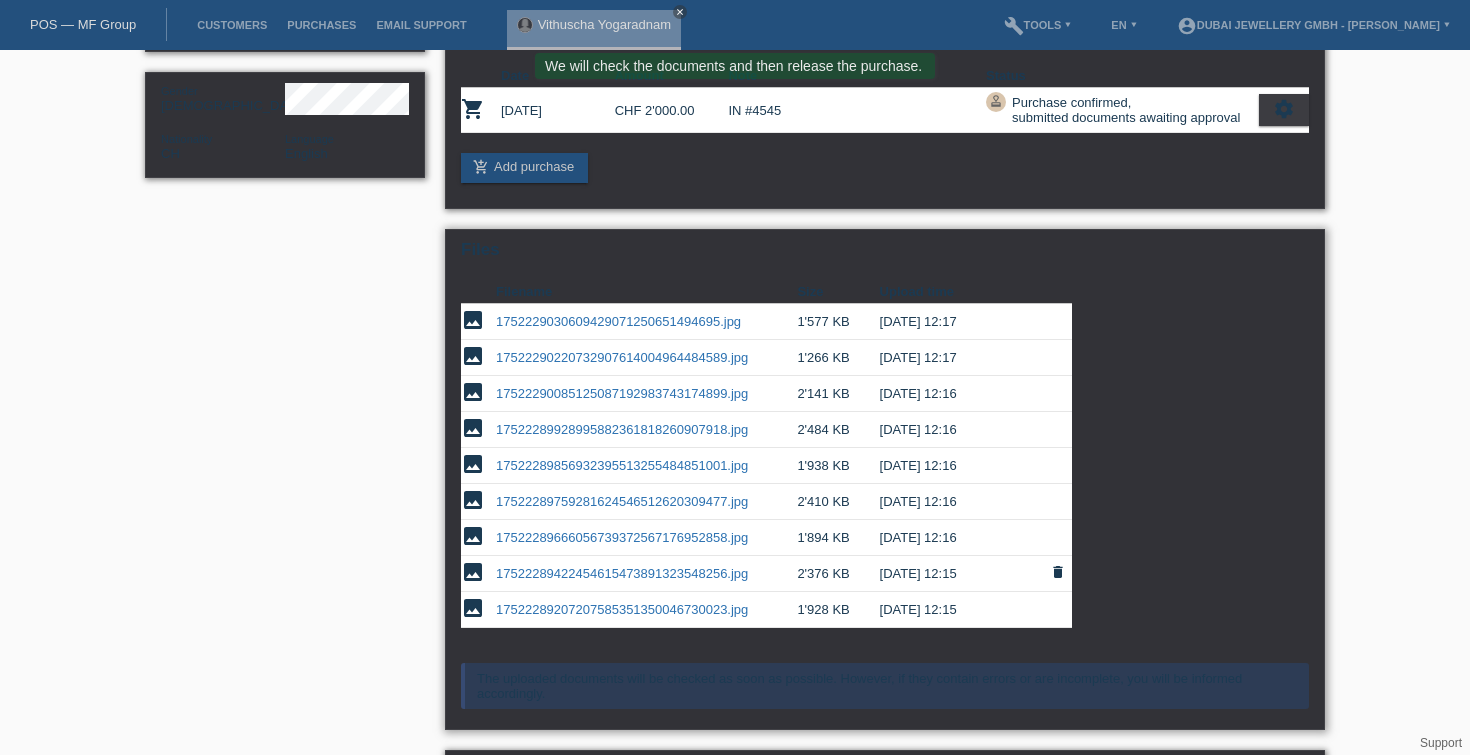 scroll, scrollTop: 0, scrollLeft: 0, axis: both 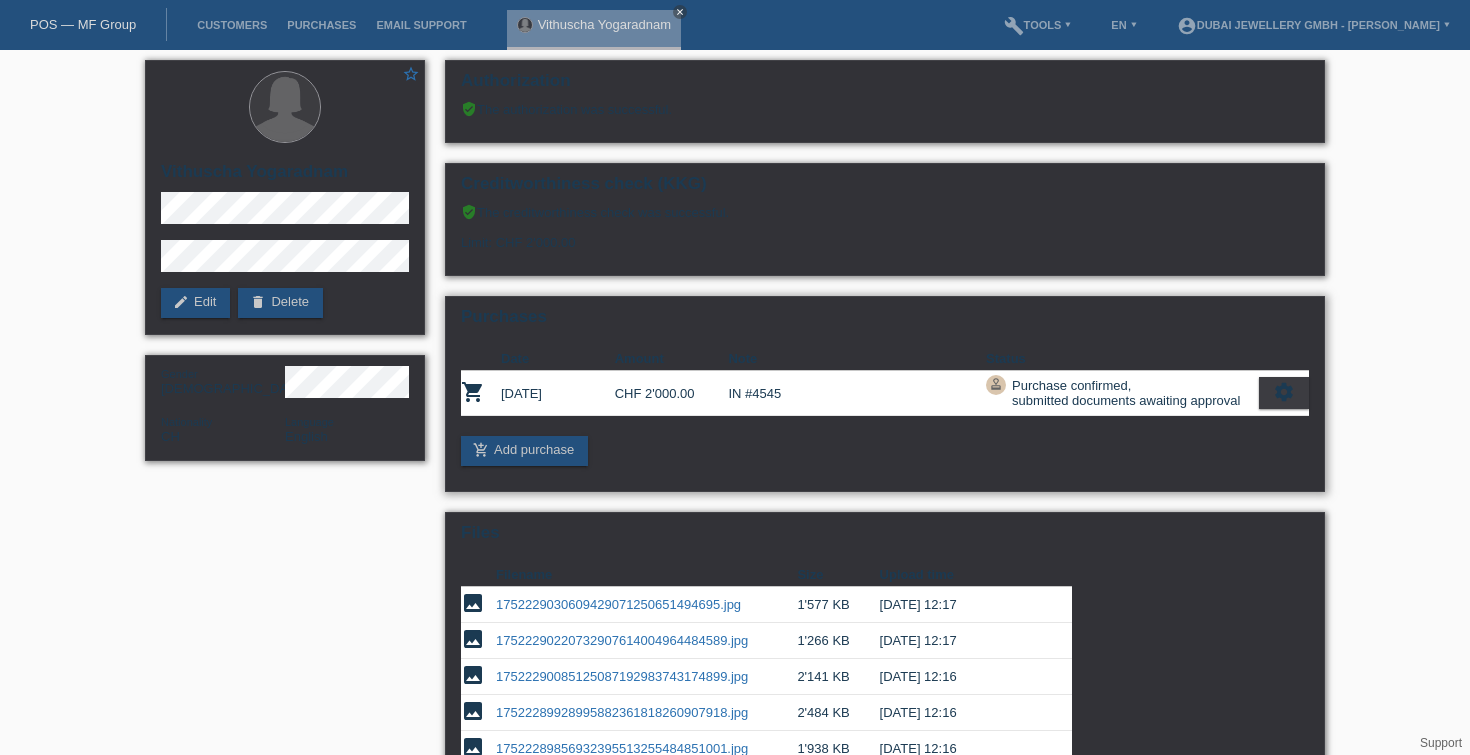 click on "settings" at bounding box center (1284, 392) 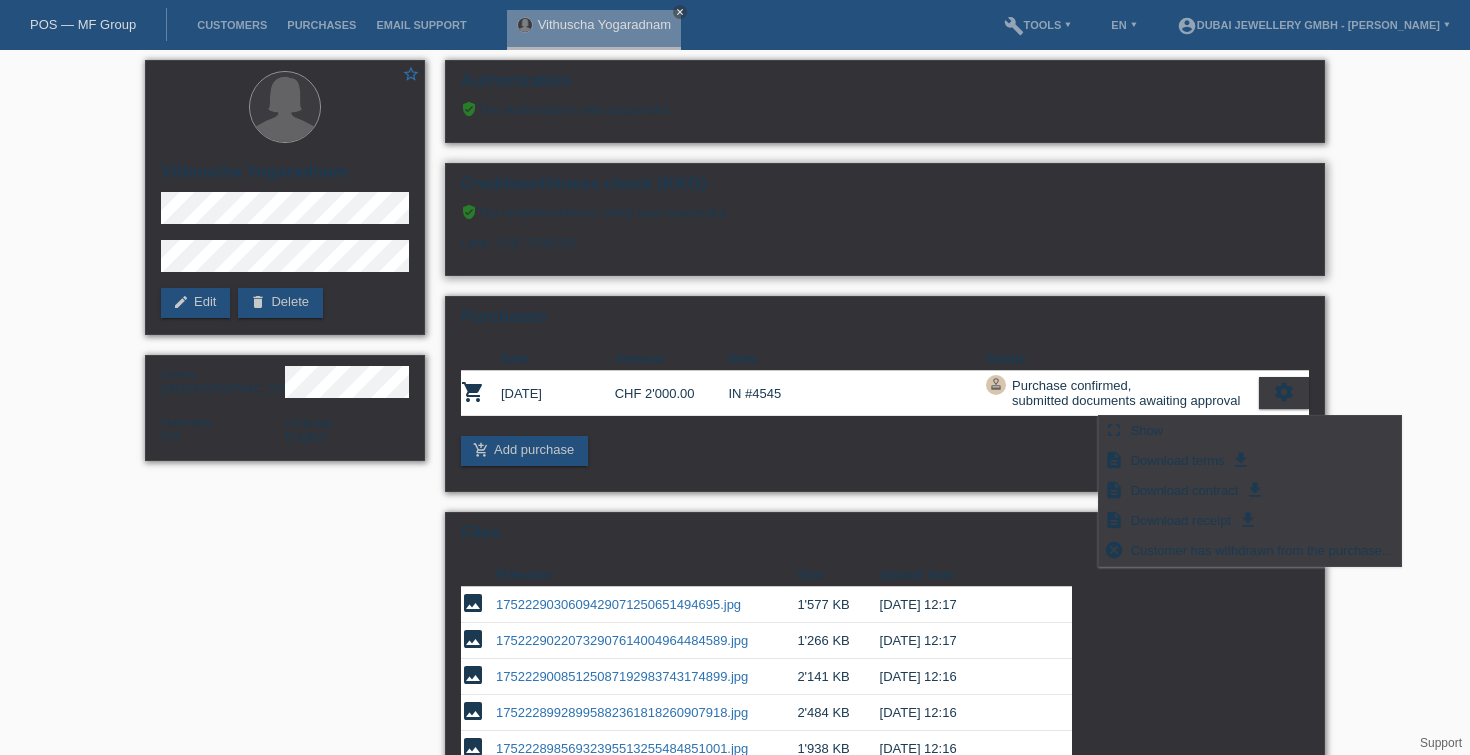 scroll, scrollTop: 428, scrollLeft: 0, axis: vertical 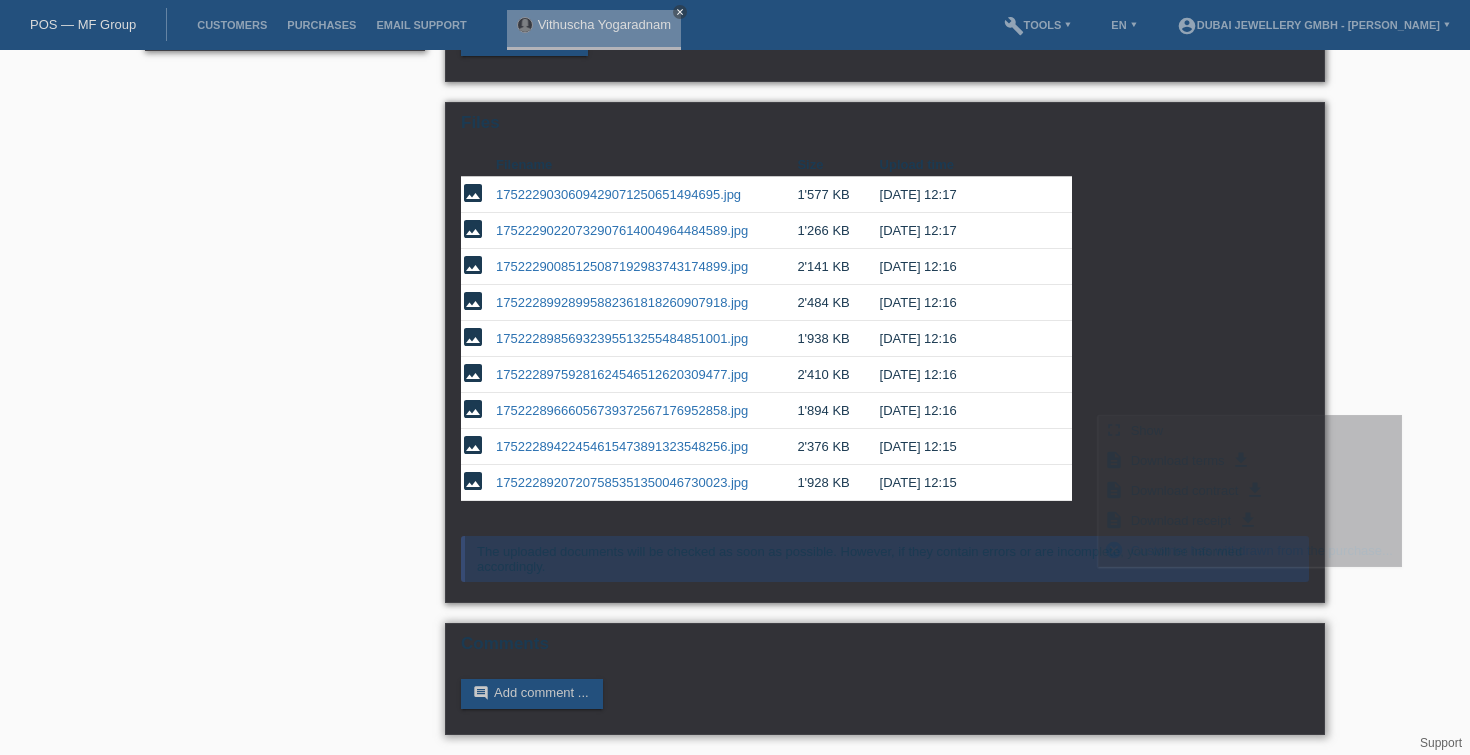 click on "Comments" at bounding box center [885, 649] 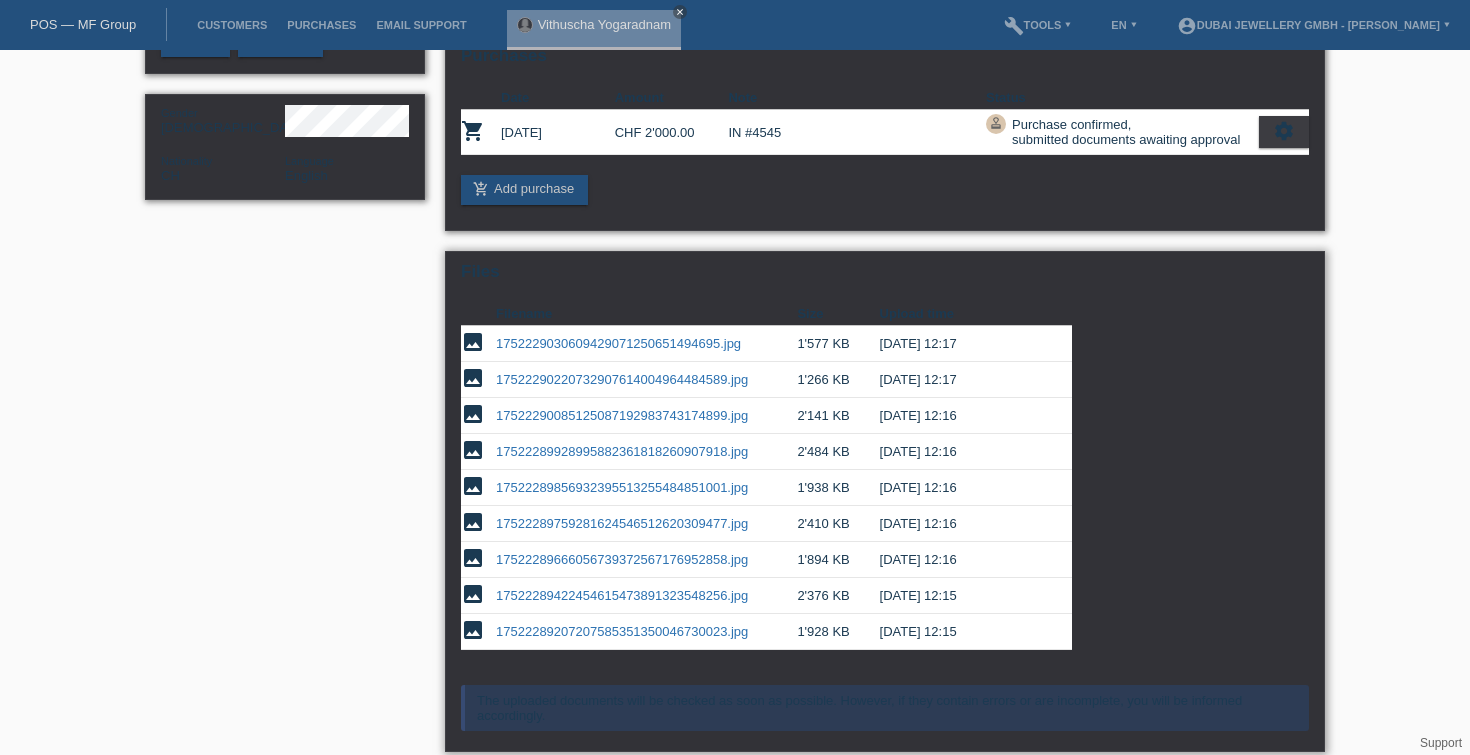 scroll, scrollTop: 428, scrollLeft: 0, axis: vertical 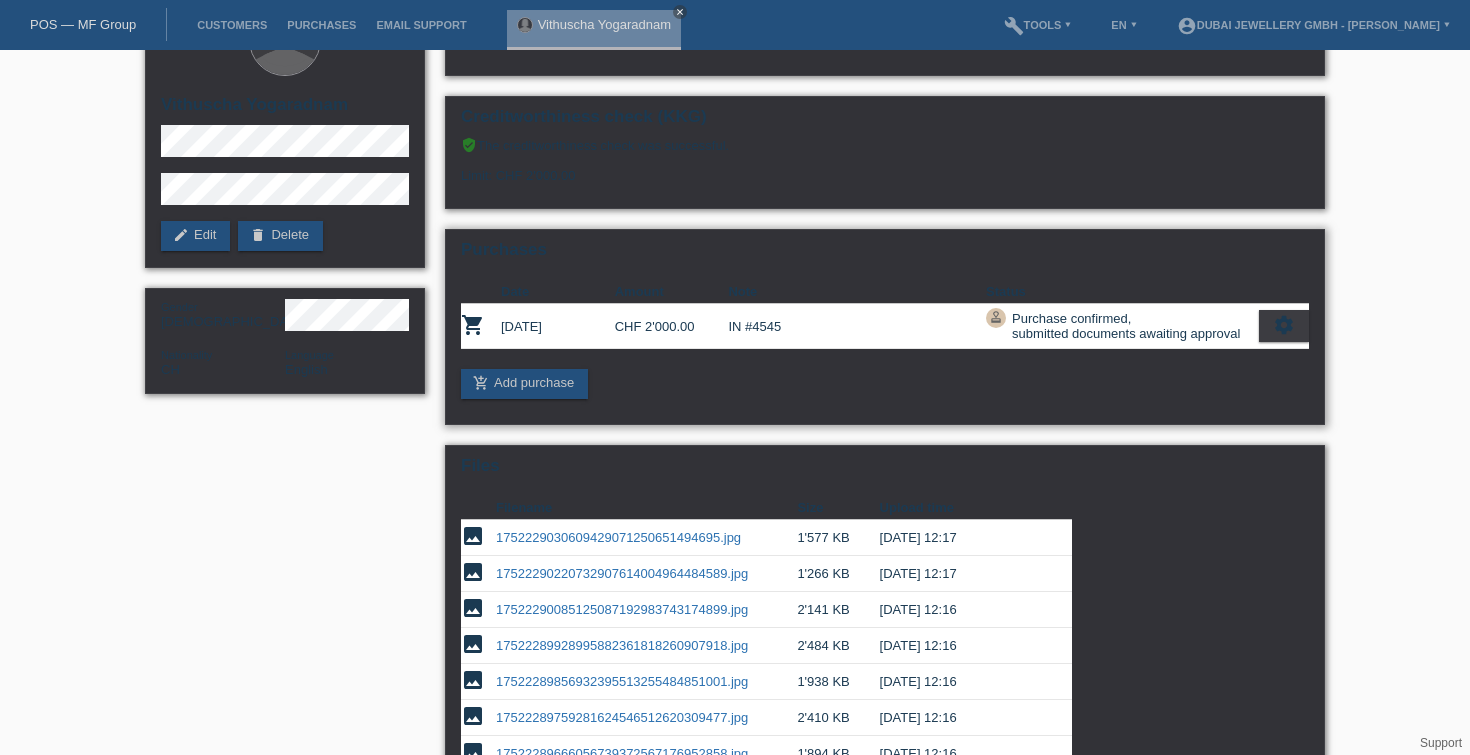 click on "settings" at bounding box center (1284, 326) 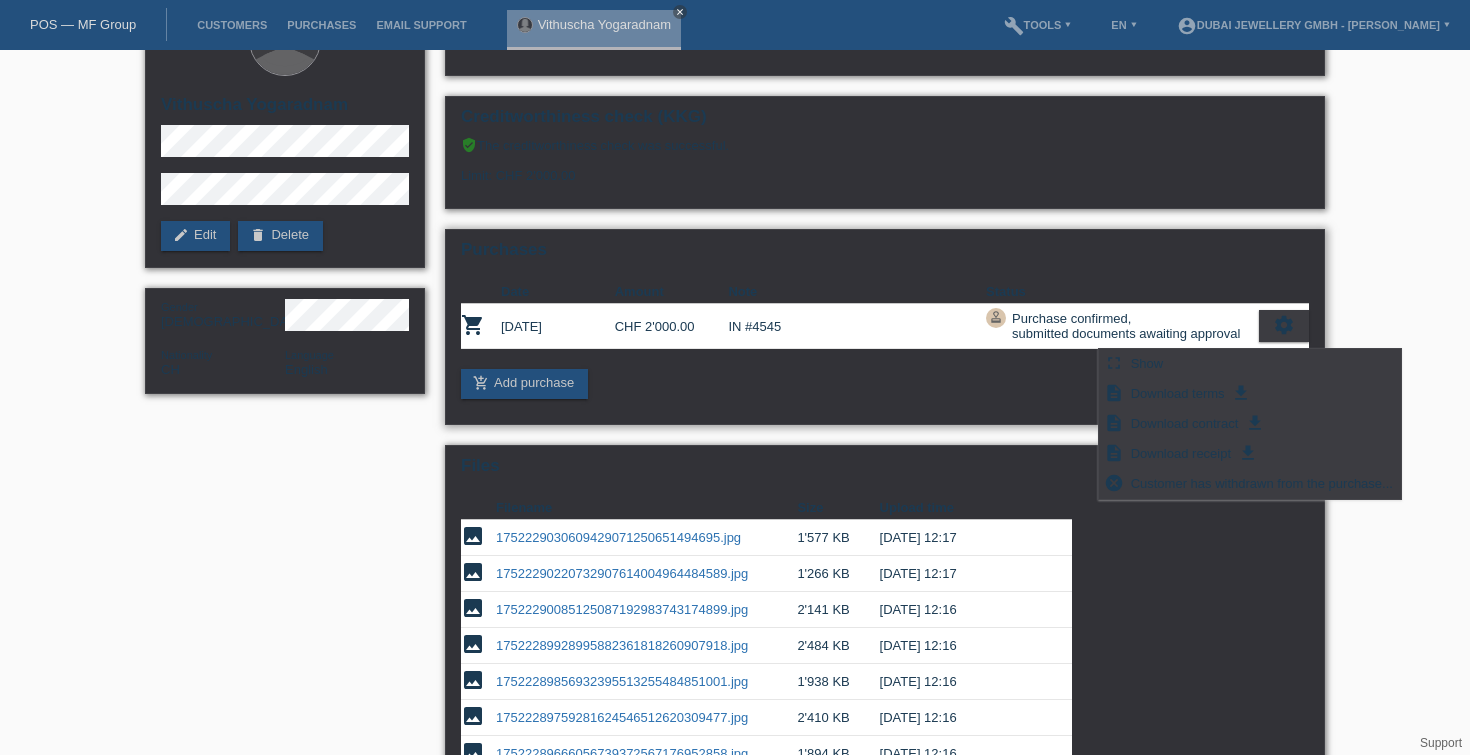 click on "Status" at bounding box center (1122, 292) 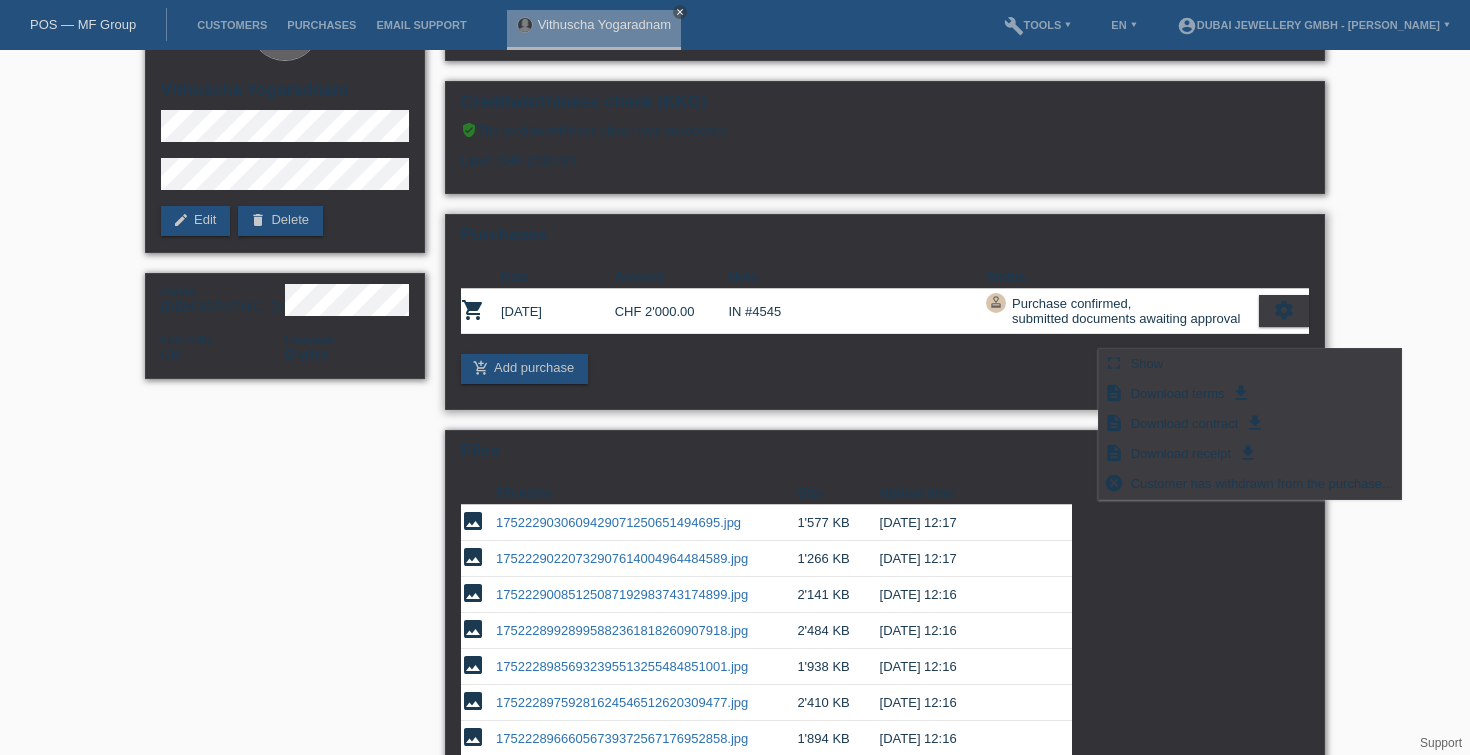 scroll, scrollTop: 0, scrollLeft: 0, axis: both 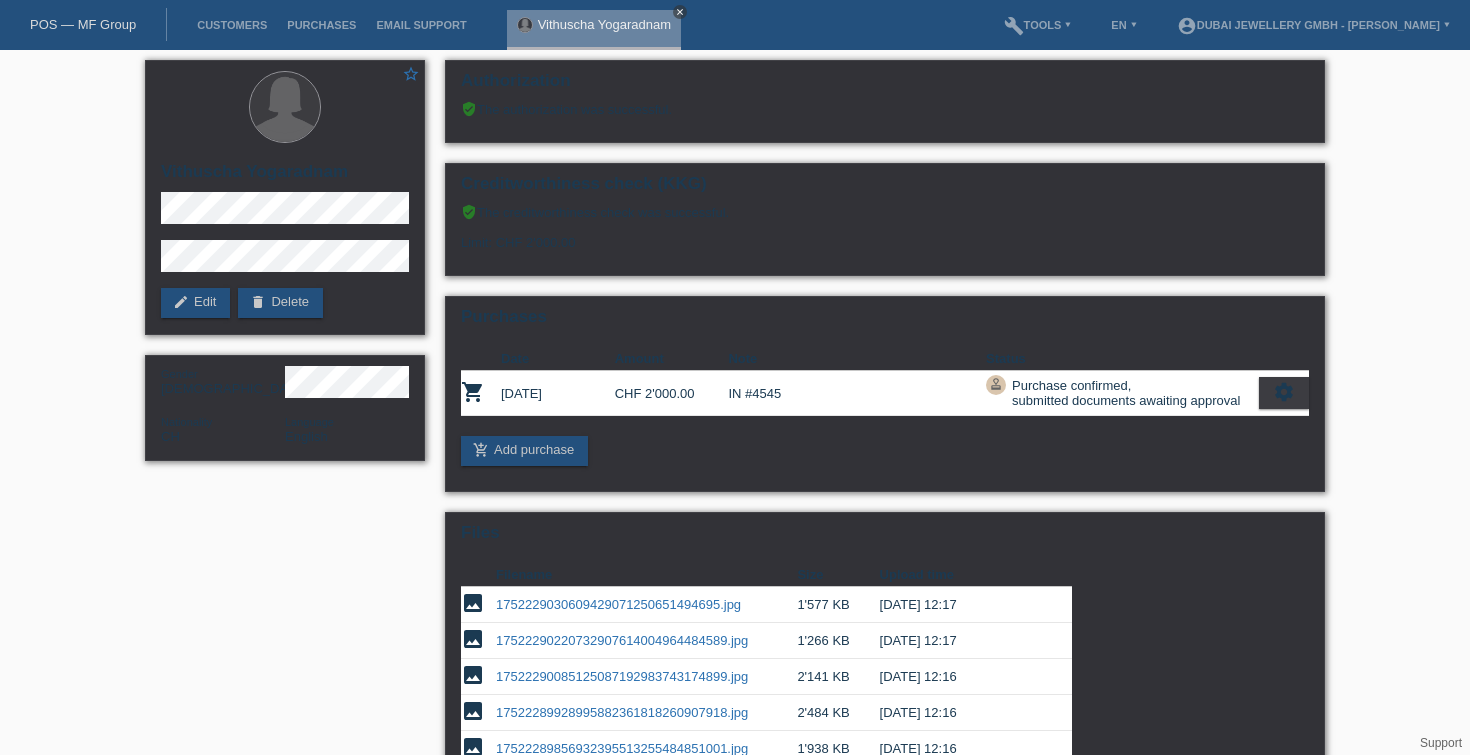 click on "close" at bounding box center (680, 12) 